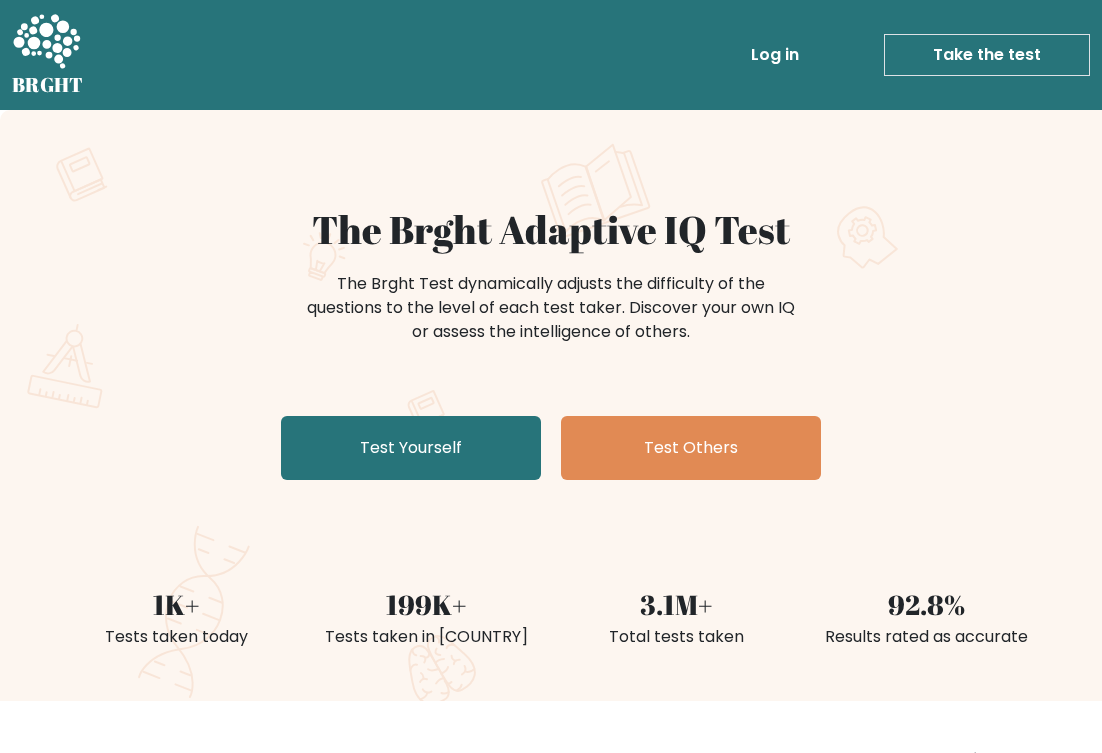 scroll, scrollTop: 0, scrollLeft: 0, axis: both 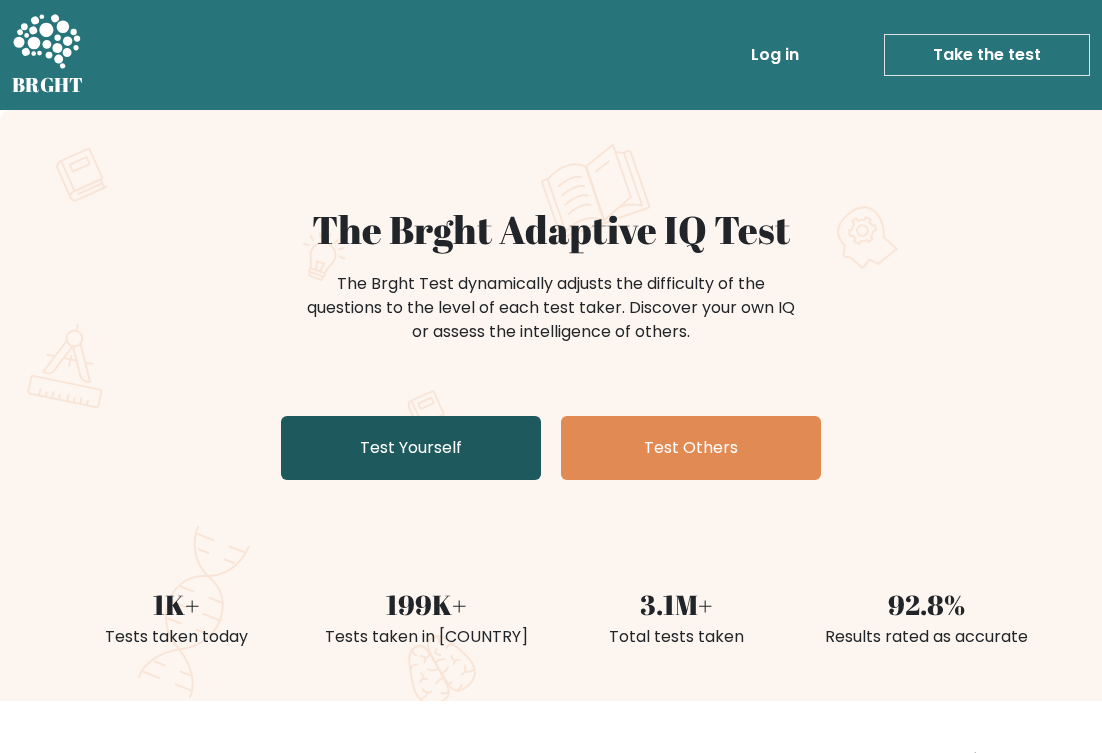 click on "Test Yourself" at bounding box center [411, 448] 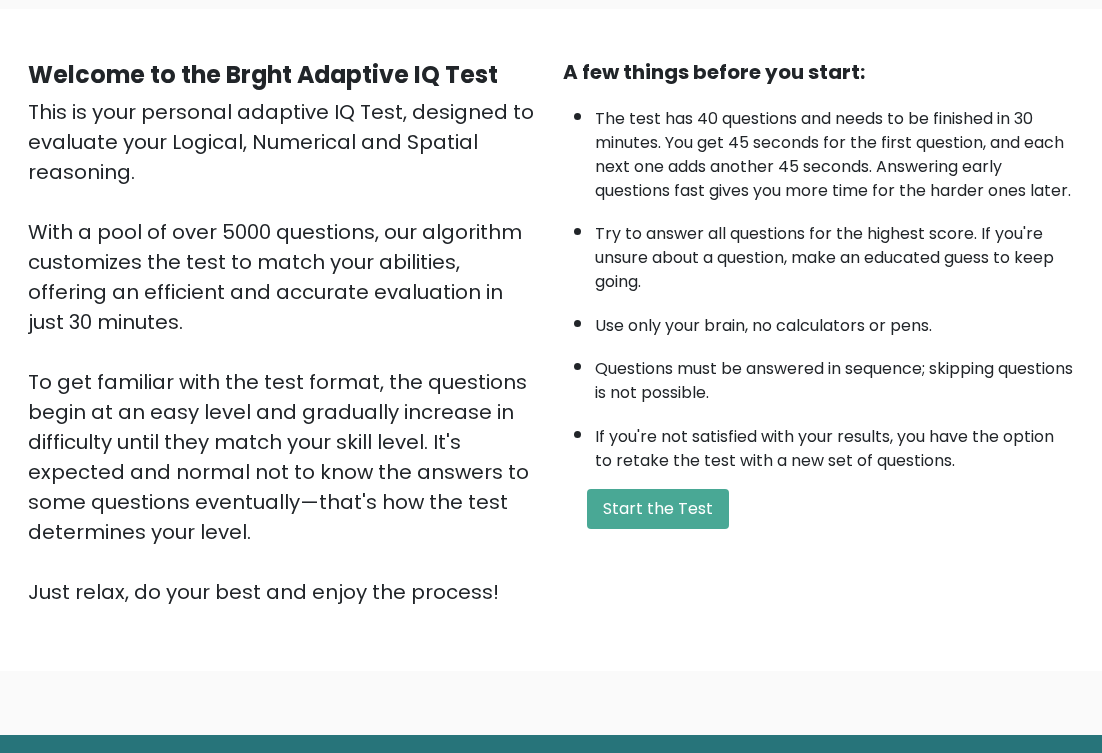scroll, scrollTop: 154, scrollLeft: 0, axis: vertical 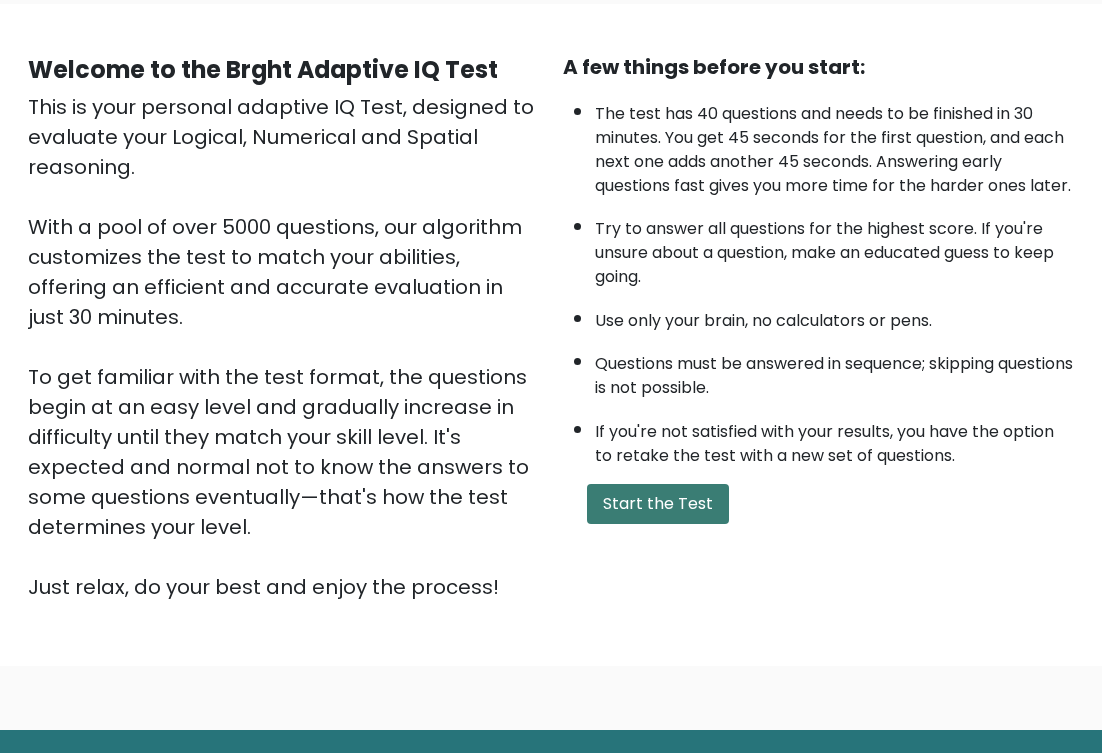 click on "Start the Test" at bounding box center [658, 504] 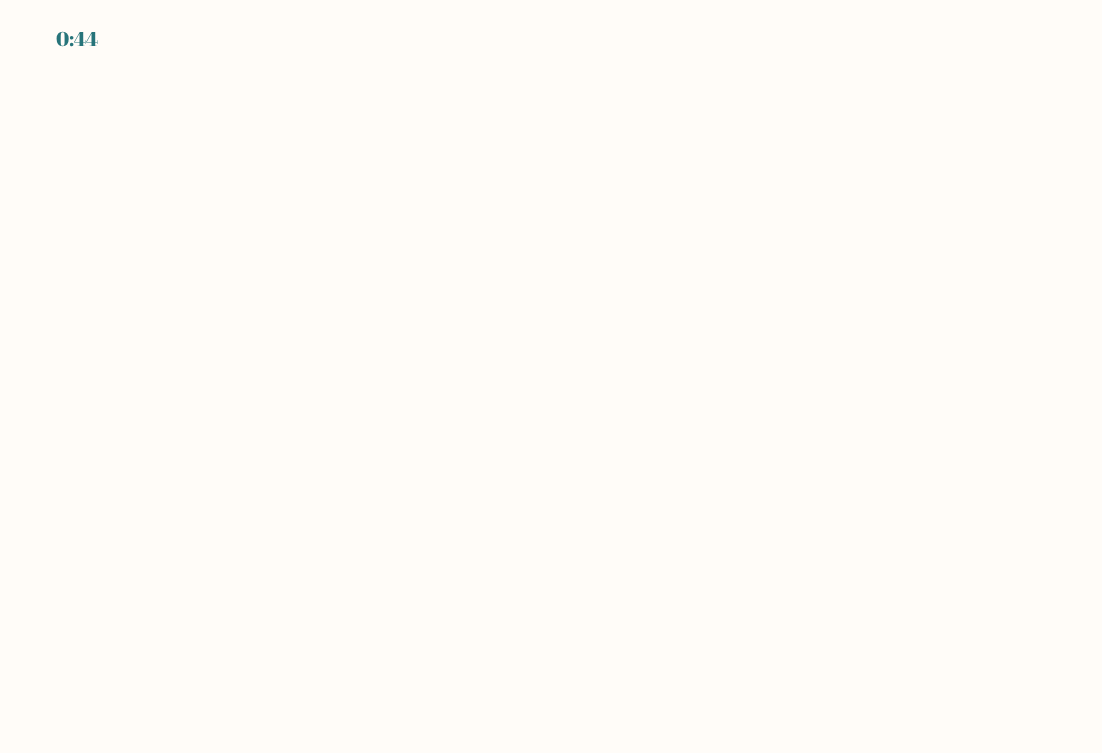 scroll, scrollTop: 0, scrollLeft: 0, axis: both 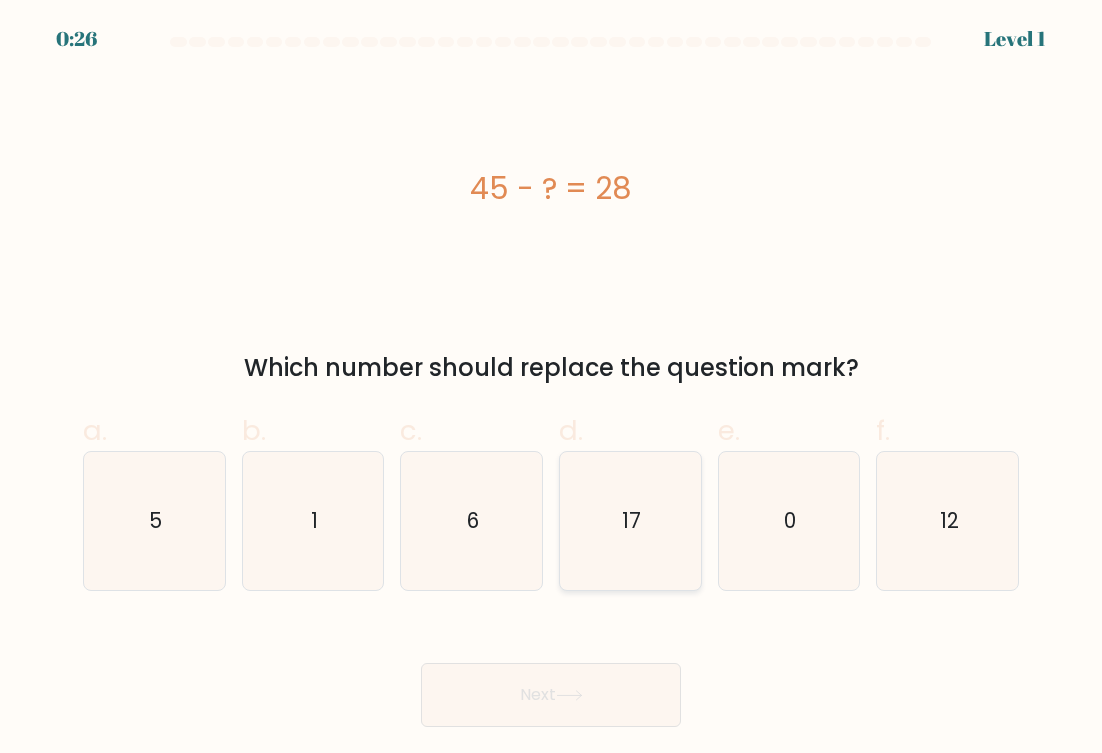 click on "17" 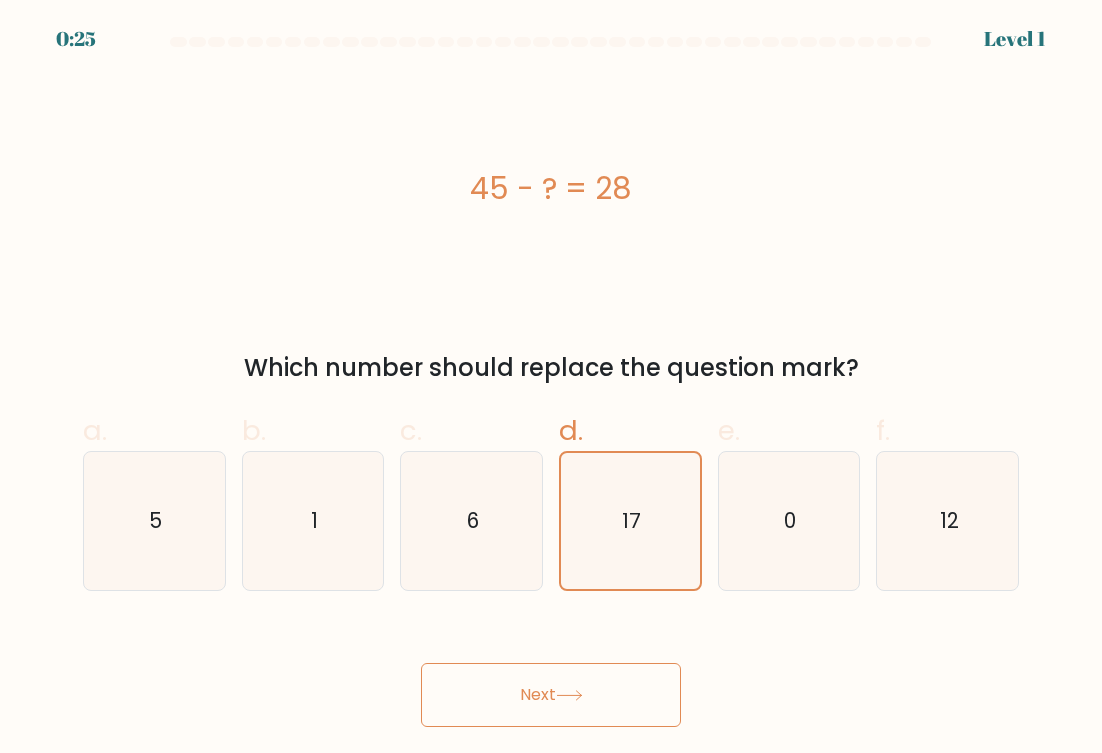 click on "Next" at bounding box center [551, 695] 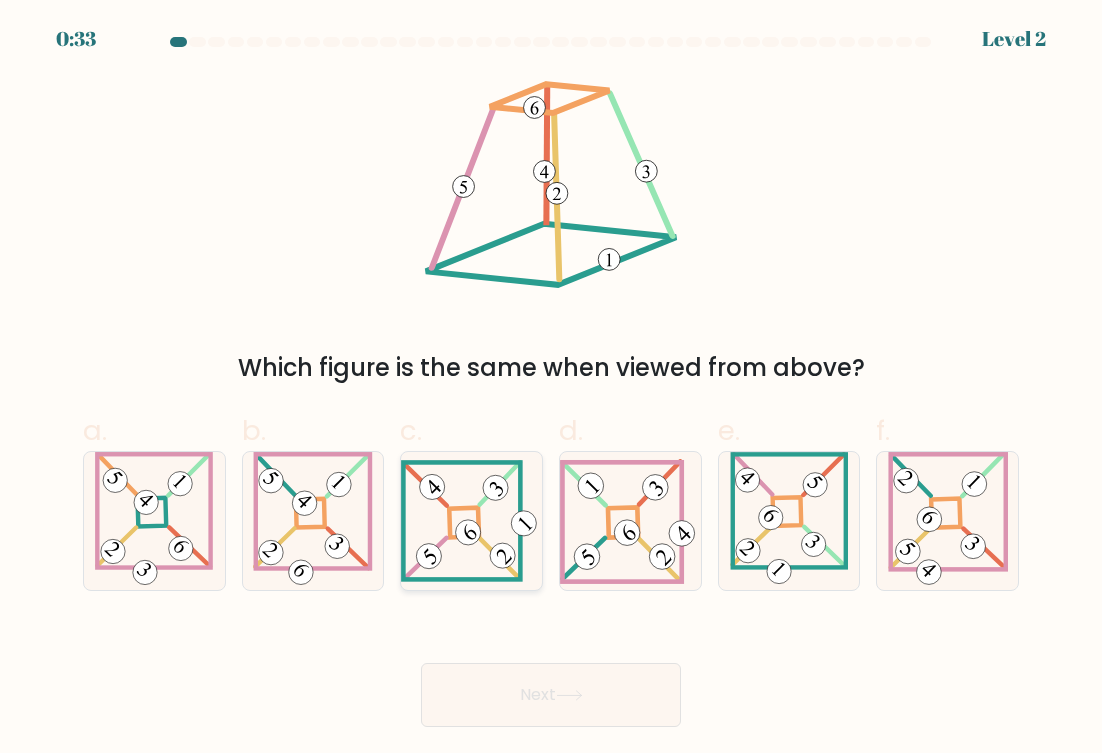 click 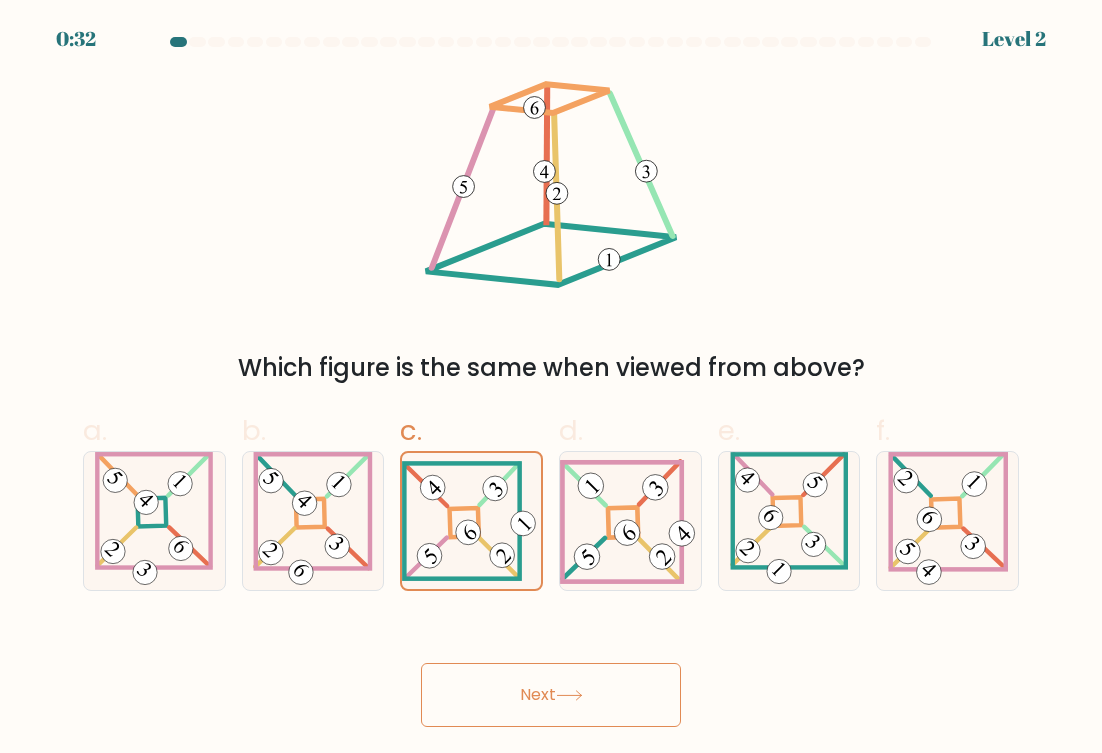 click on "Next" at bounding box center [551, 695] 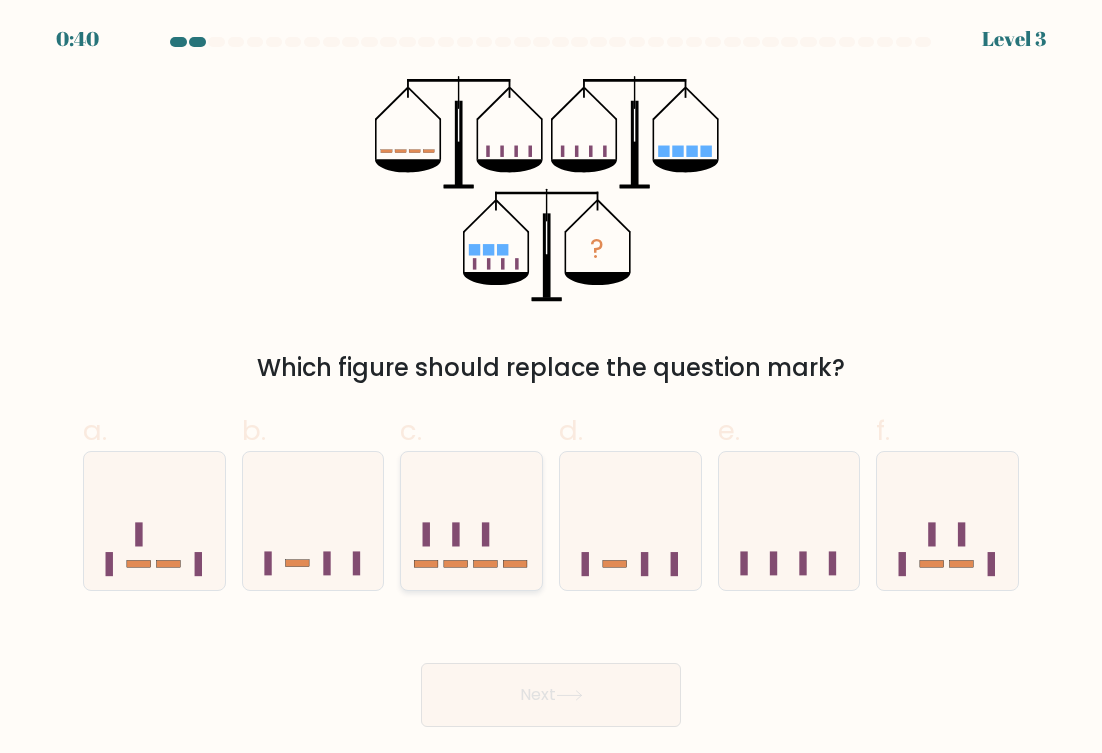 click 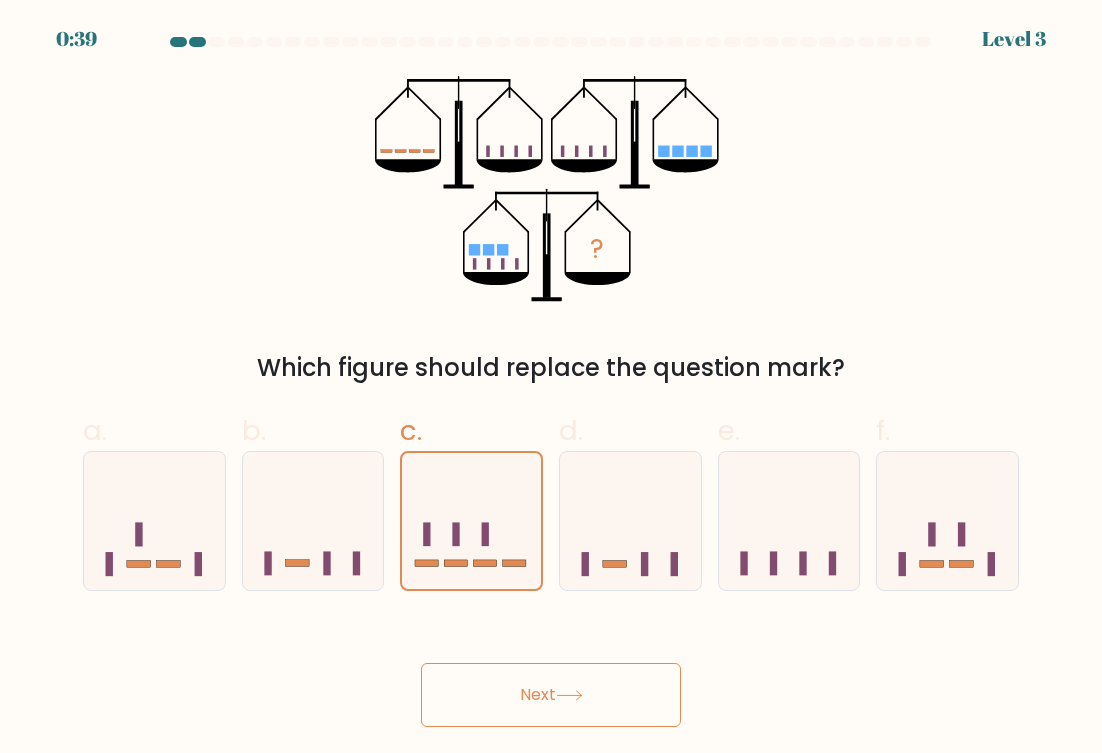 click on "Next" at bounding box center (551, 695) 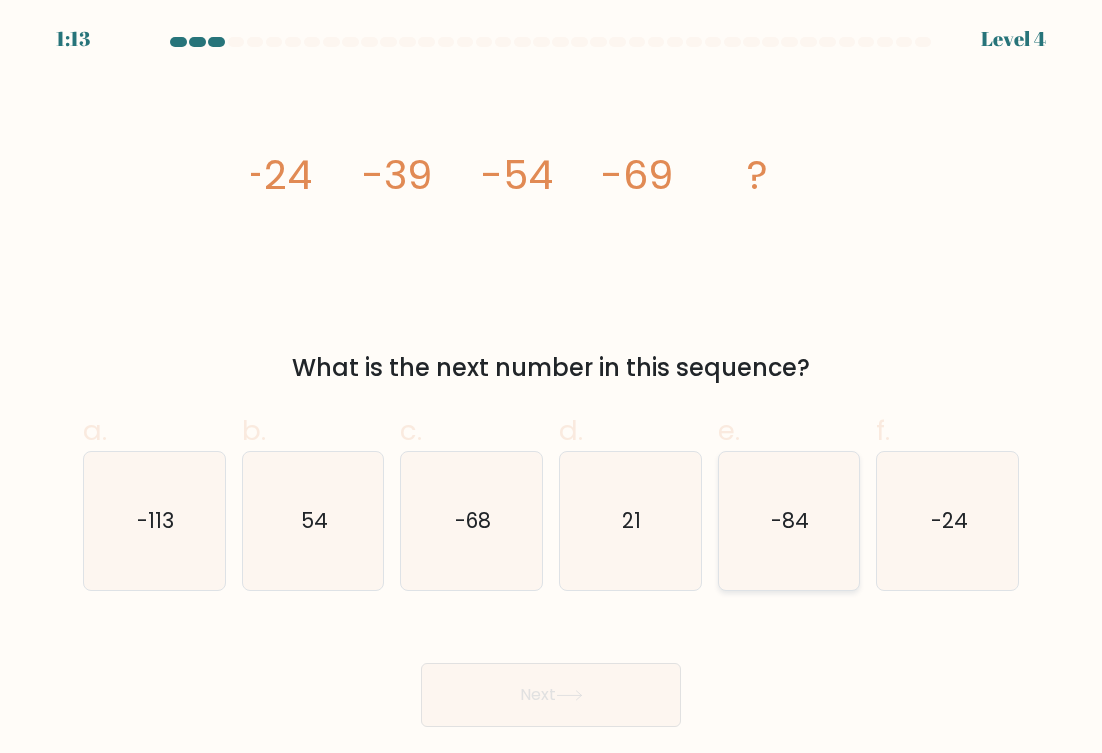 click on "-84" 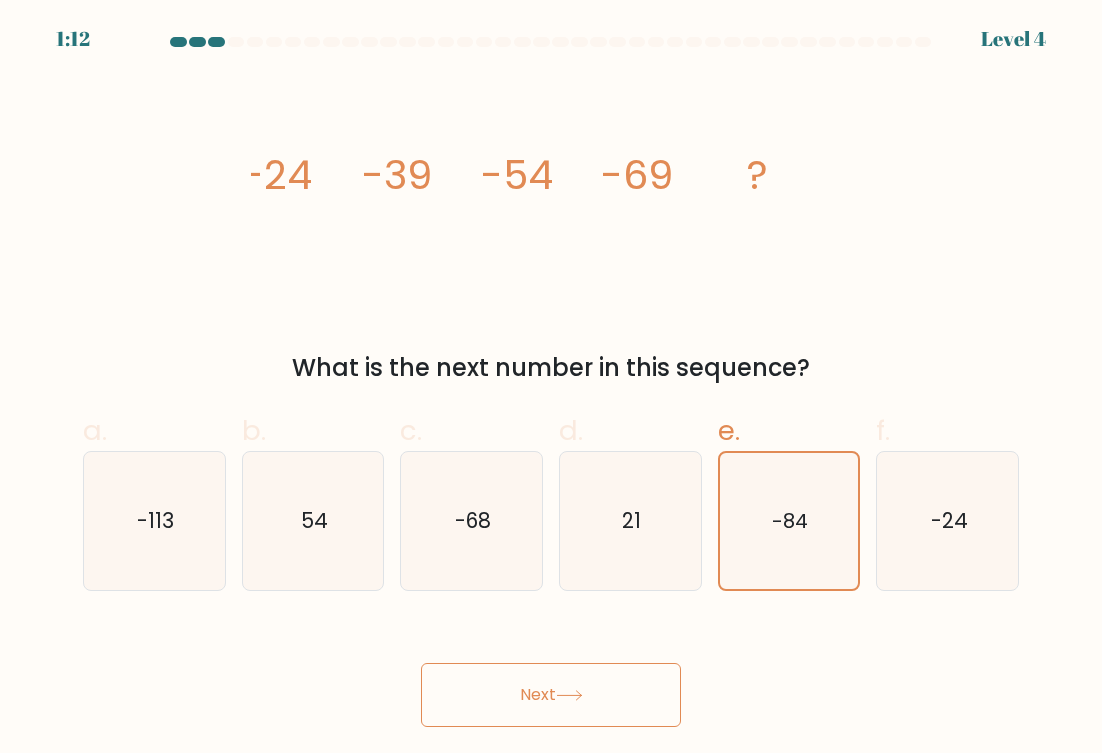 click on "Next" at bounding box center [551, 695] 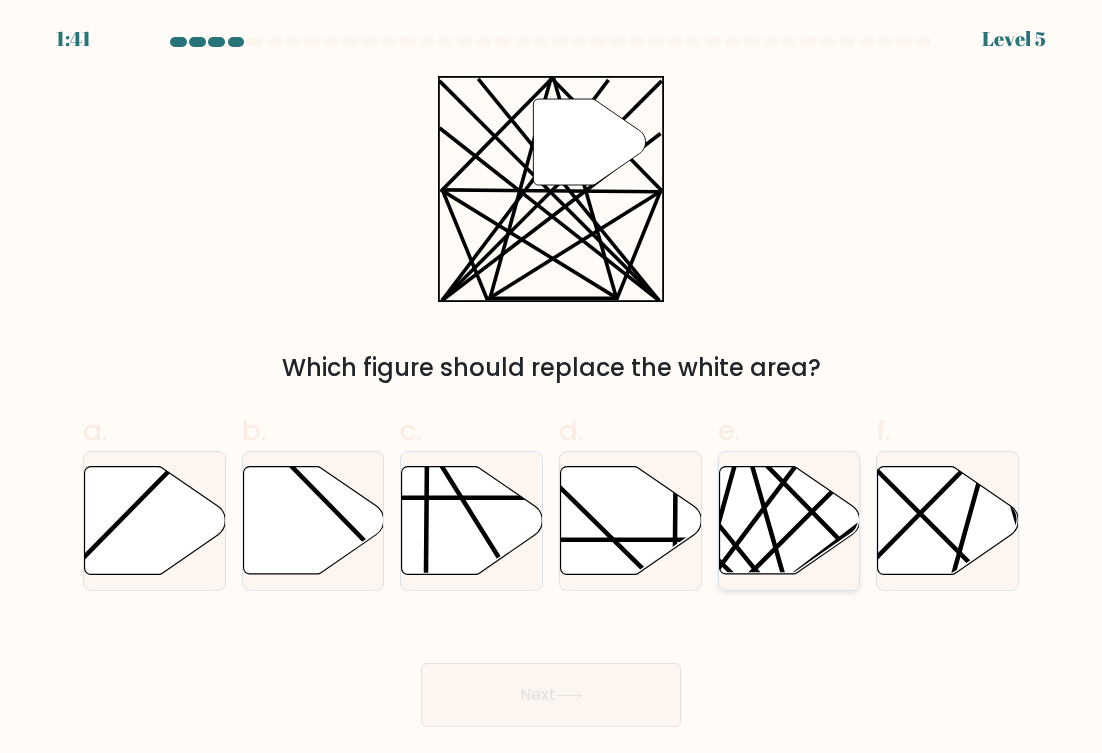 click 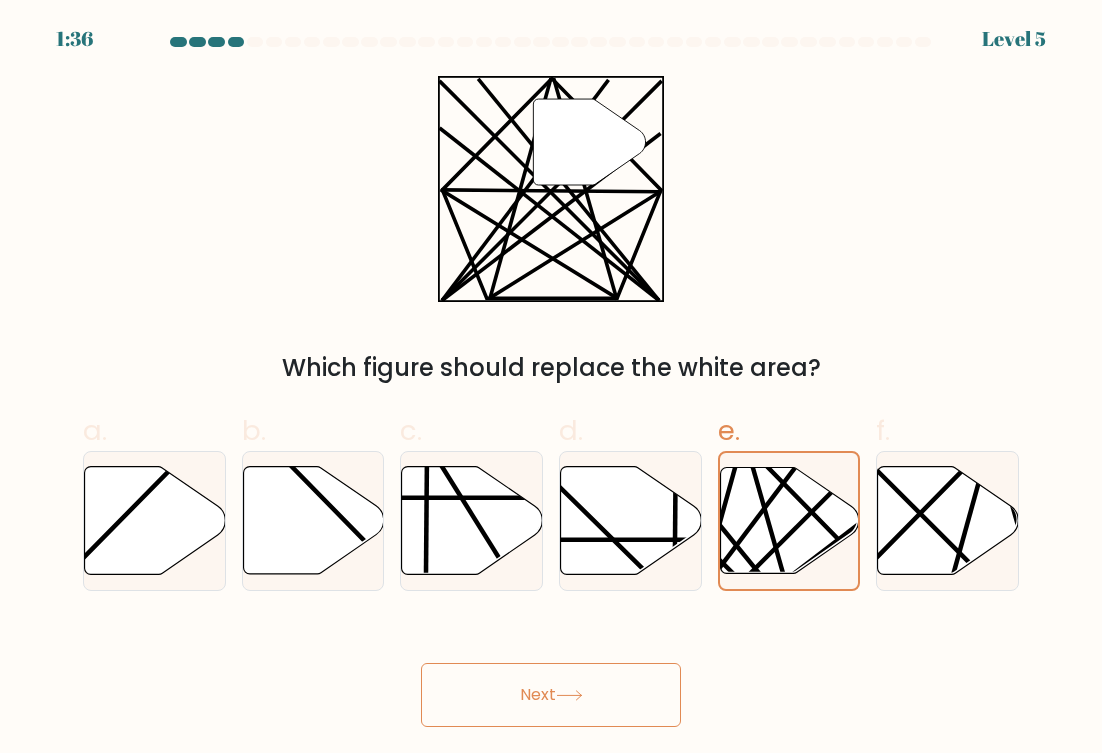 click on "Next" at bounding box center [551, 695] 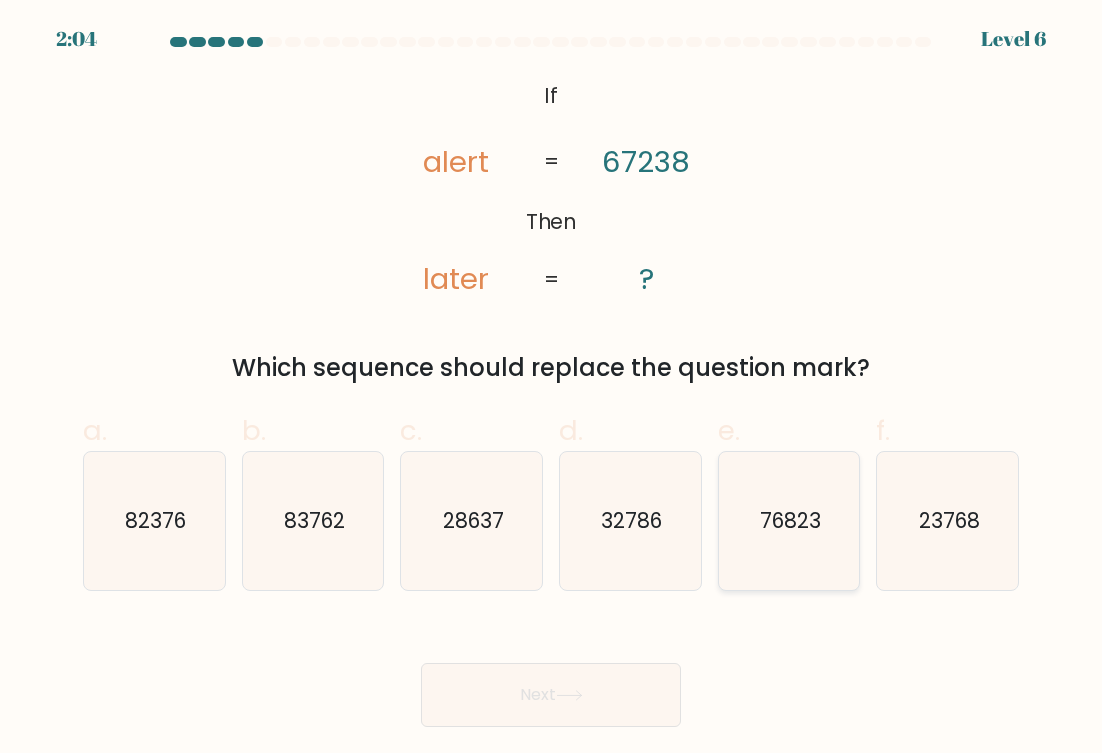click on "76823" 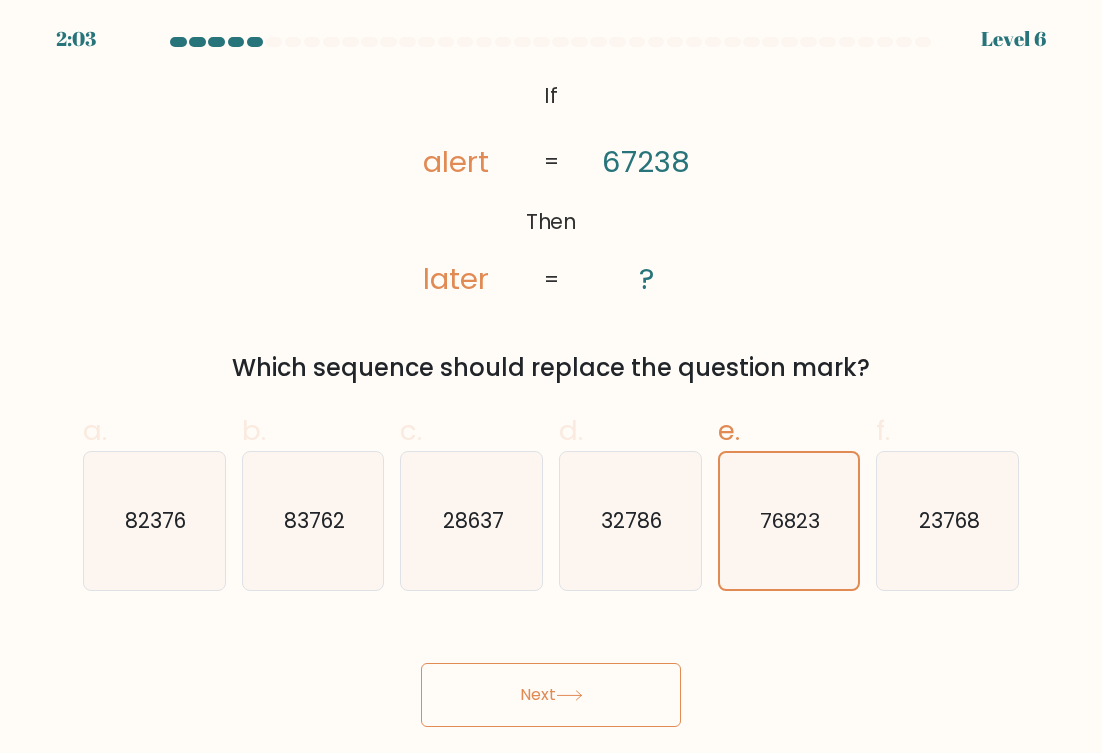 click on "Next" at bounding box center [551, 695] 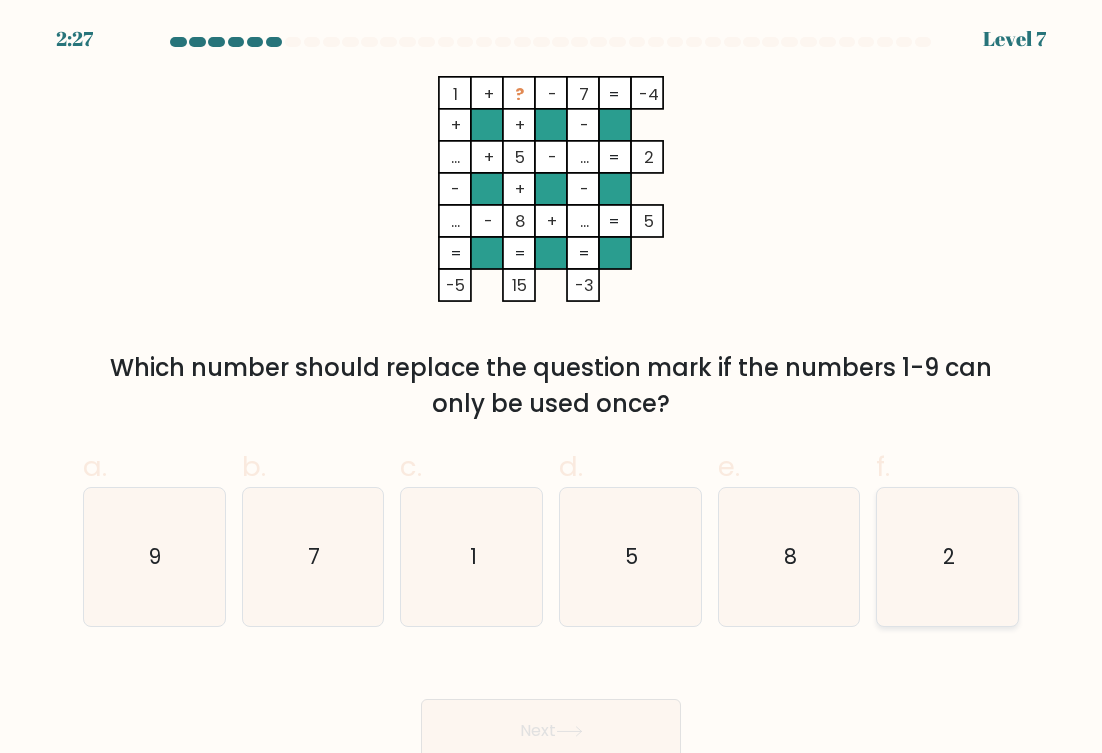 click on "2" 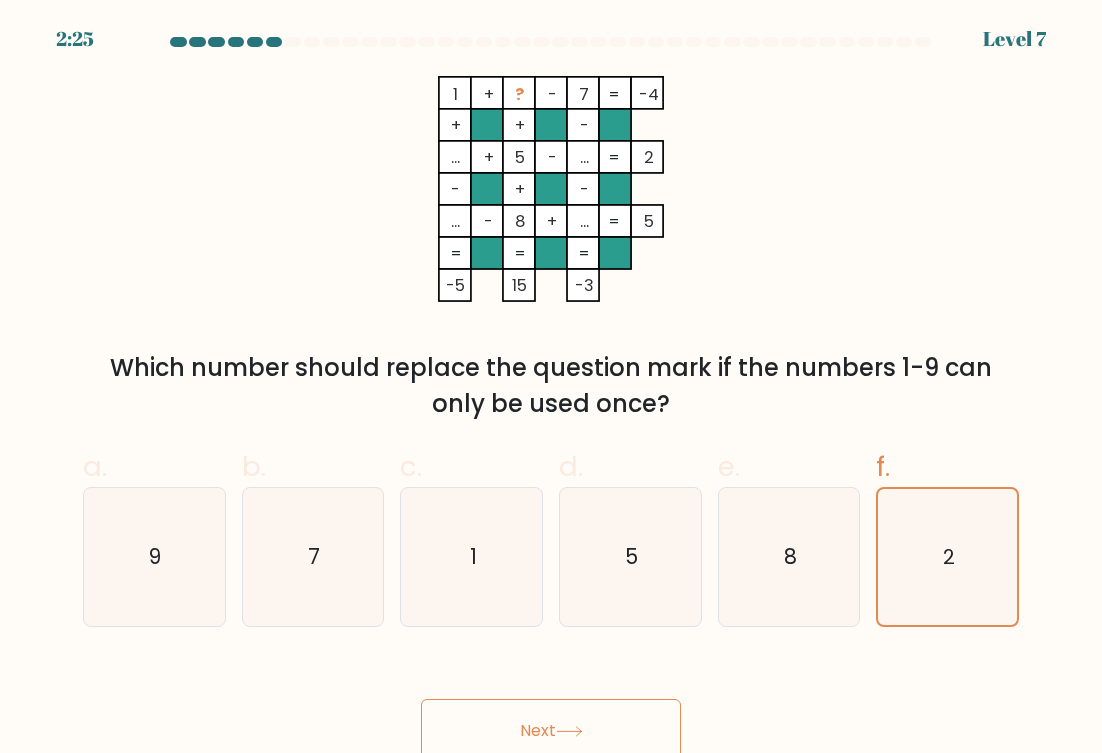 click on "Next" at bounding box center [551, 731] 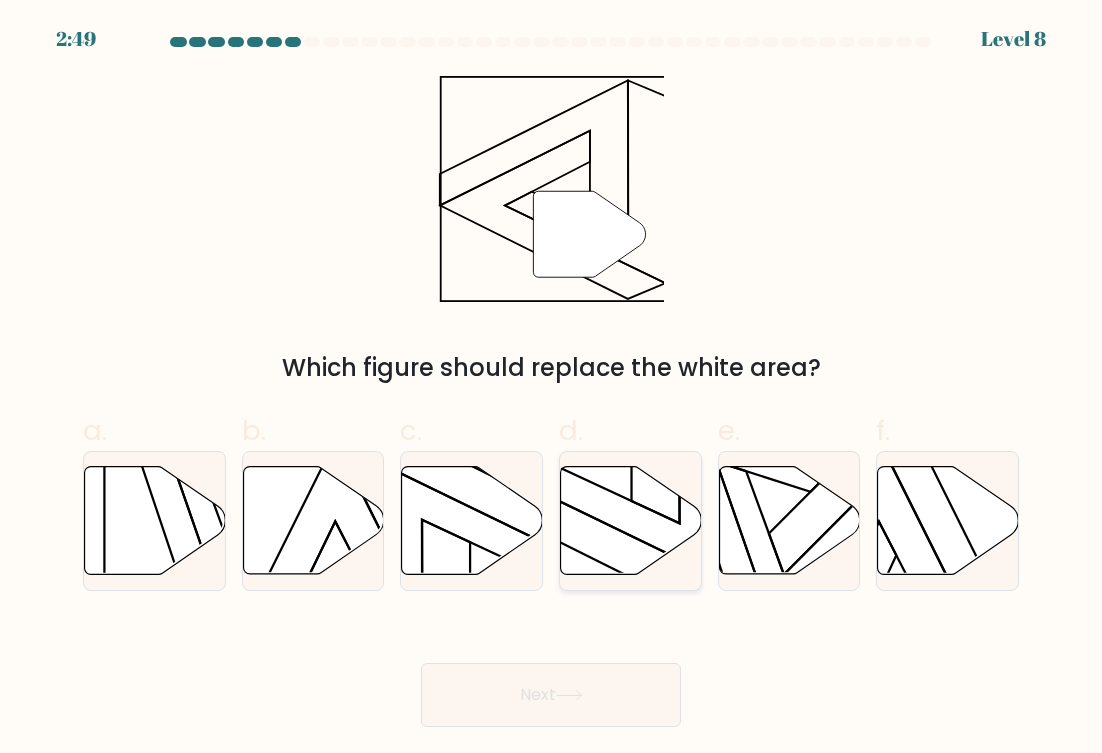 click 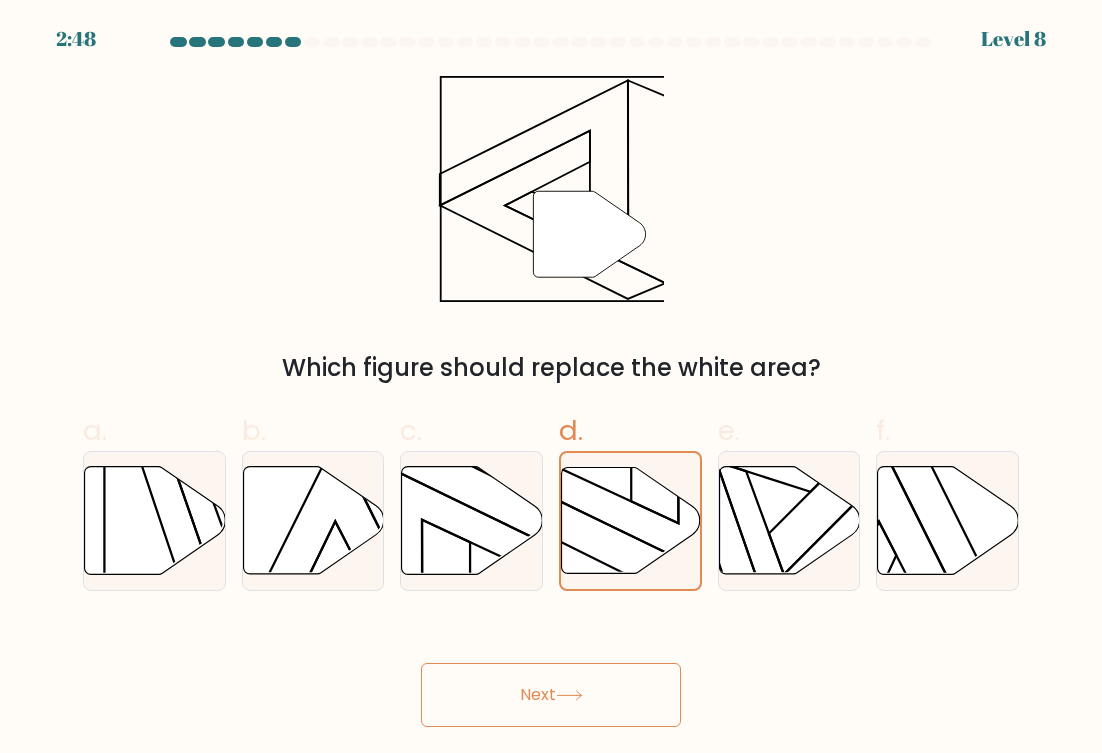 click on "Next" at bounding box center [551, 695] 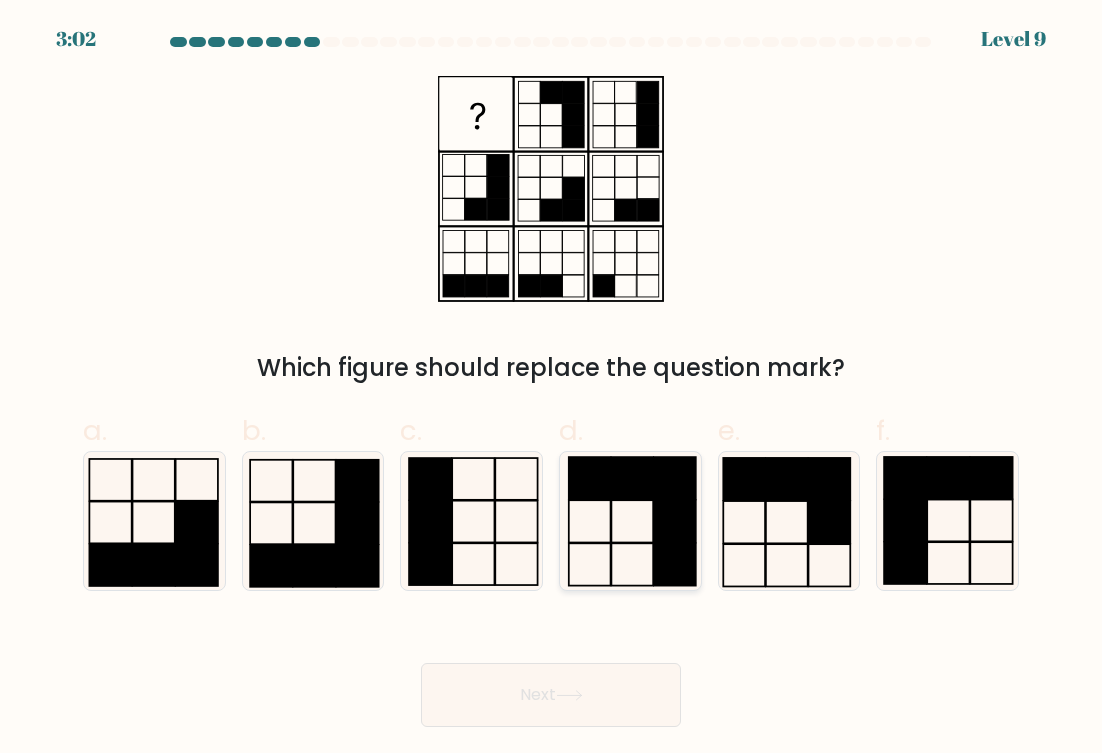 click 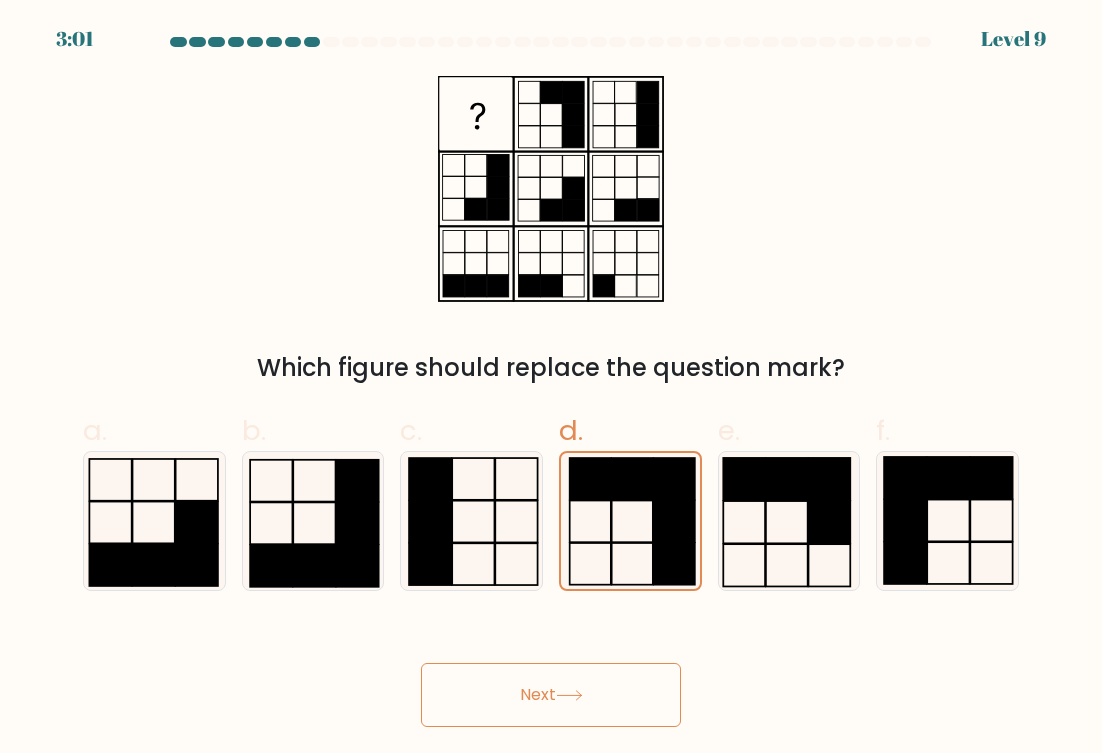 click on "Next" at bounding box center [551, 695] 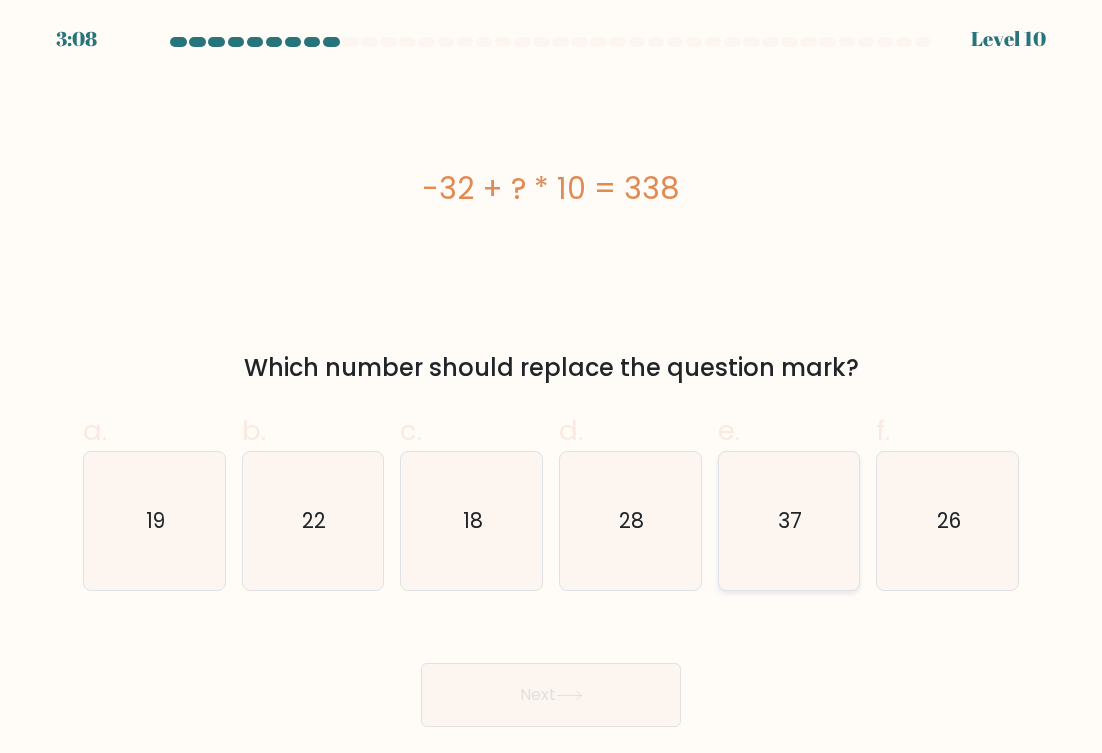 click on "37" 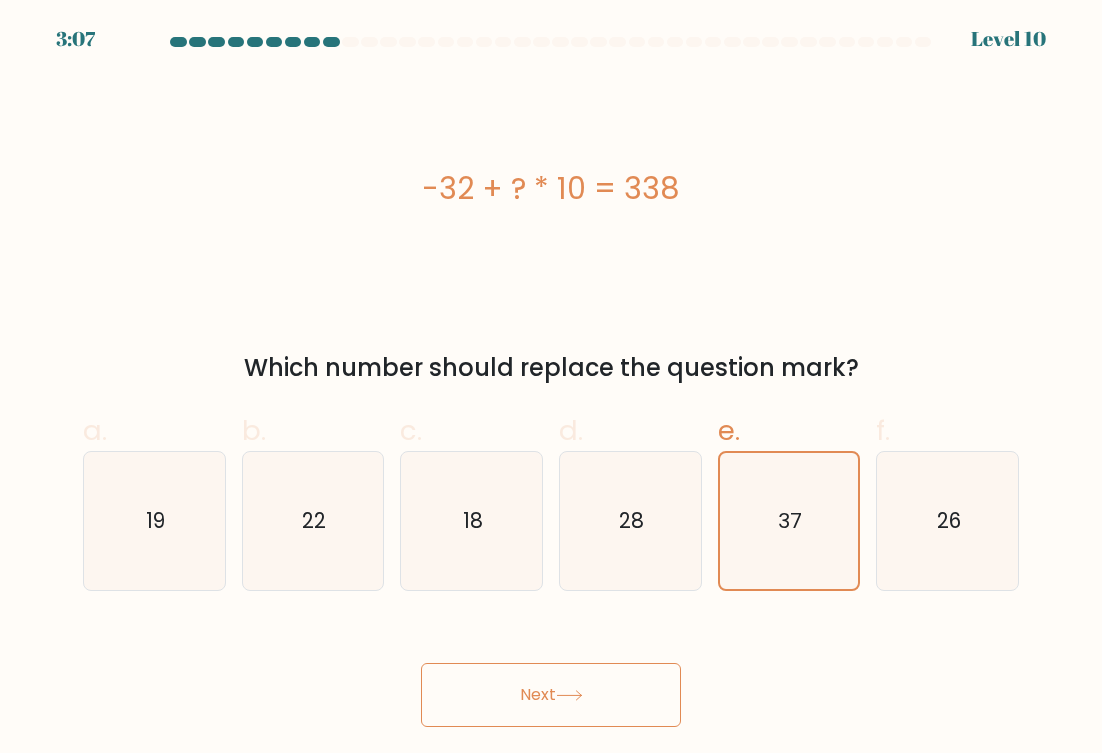 click on "Next" at bounding box center [551, 695] 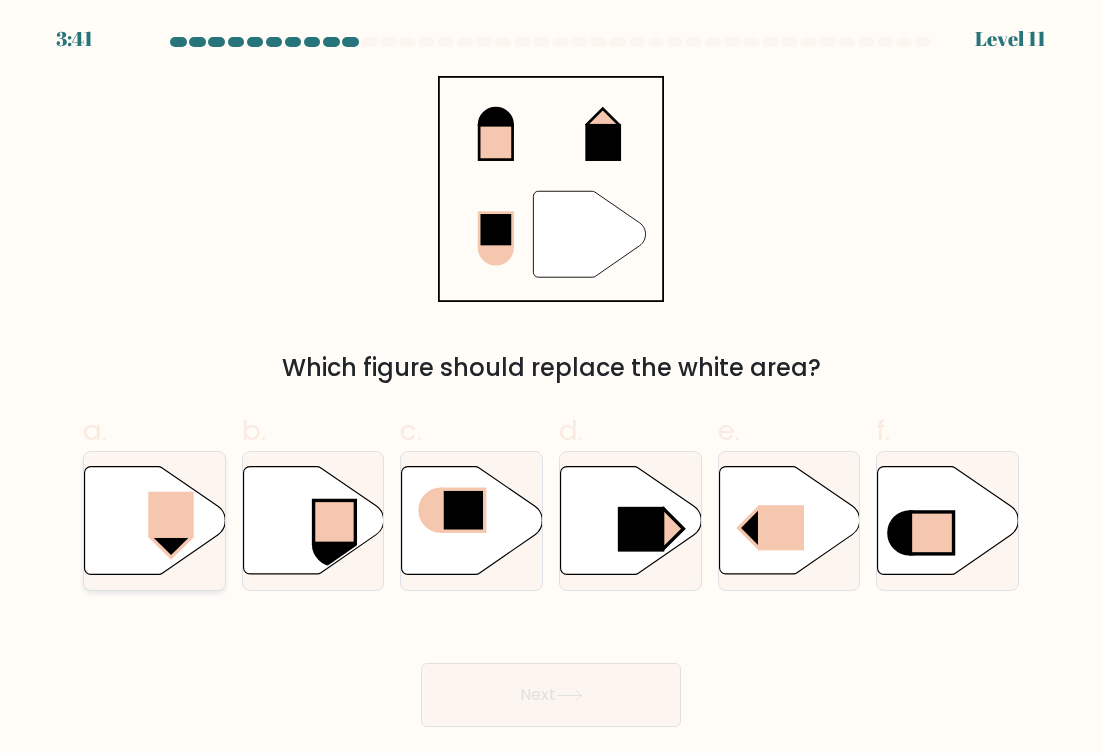 click 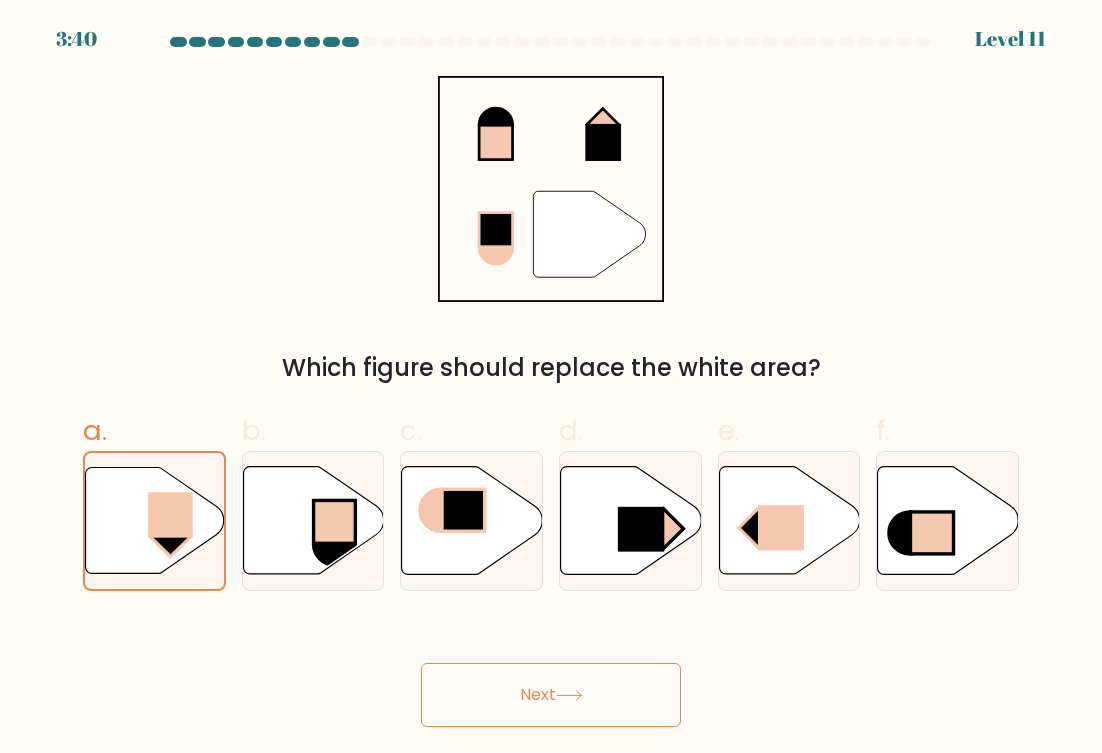 click on "Next" at bounding box center [551, 695] 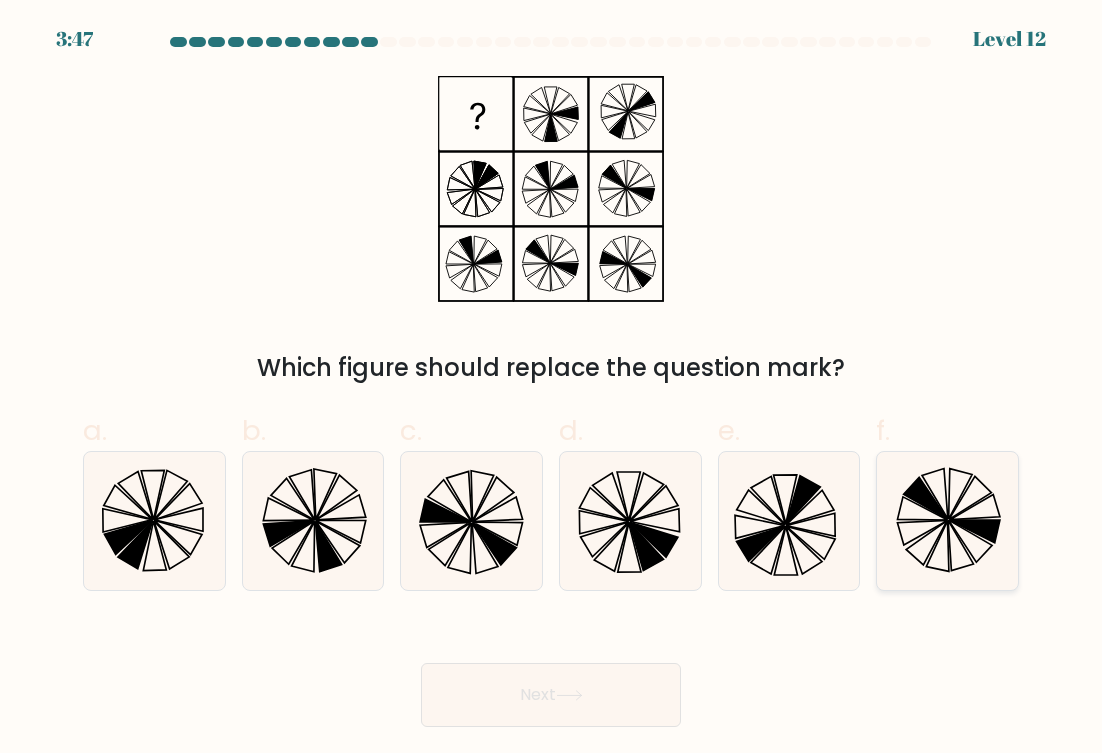 click 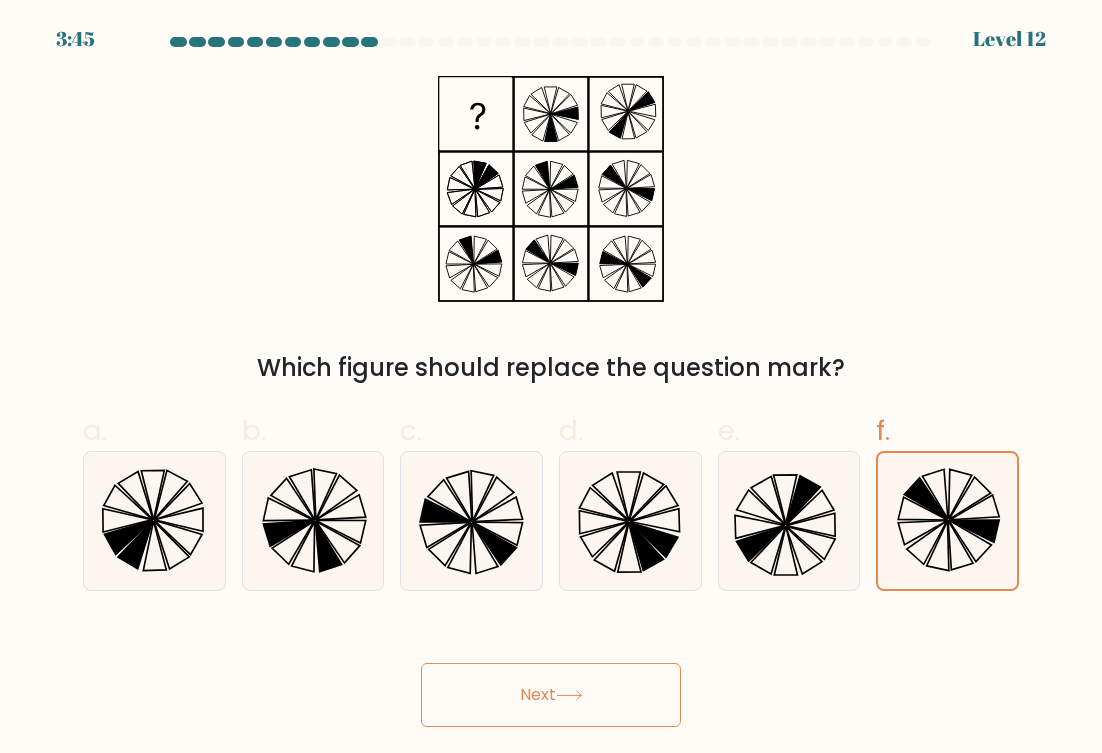click on "Next" at bounding box center (551, 695) 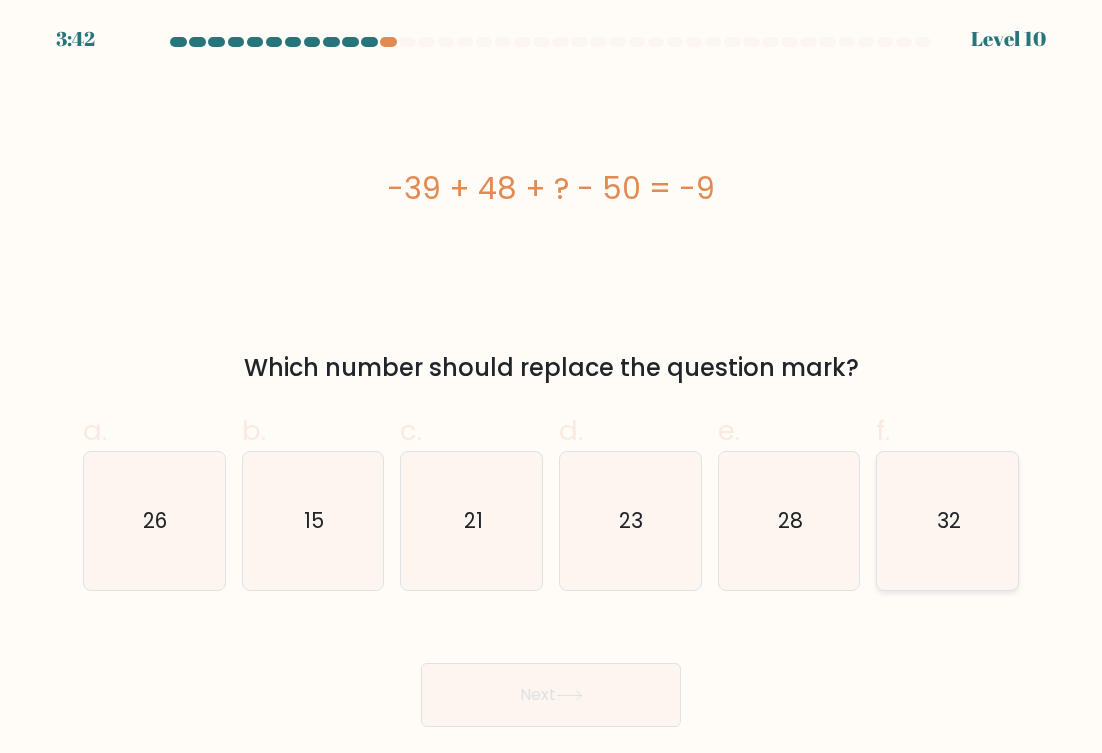 click on "32" 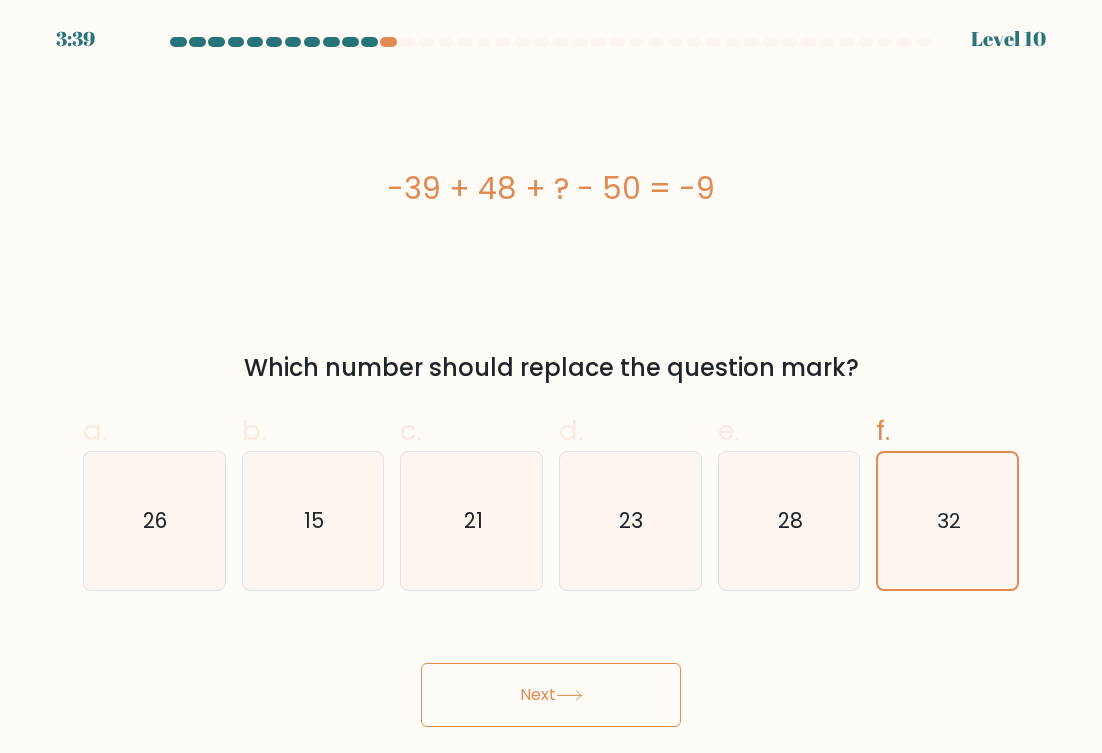 click on "Next" at bounding box center (551, 695) 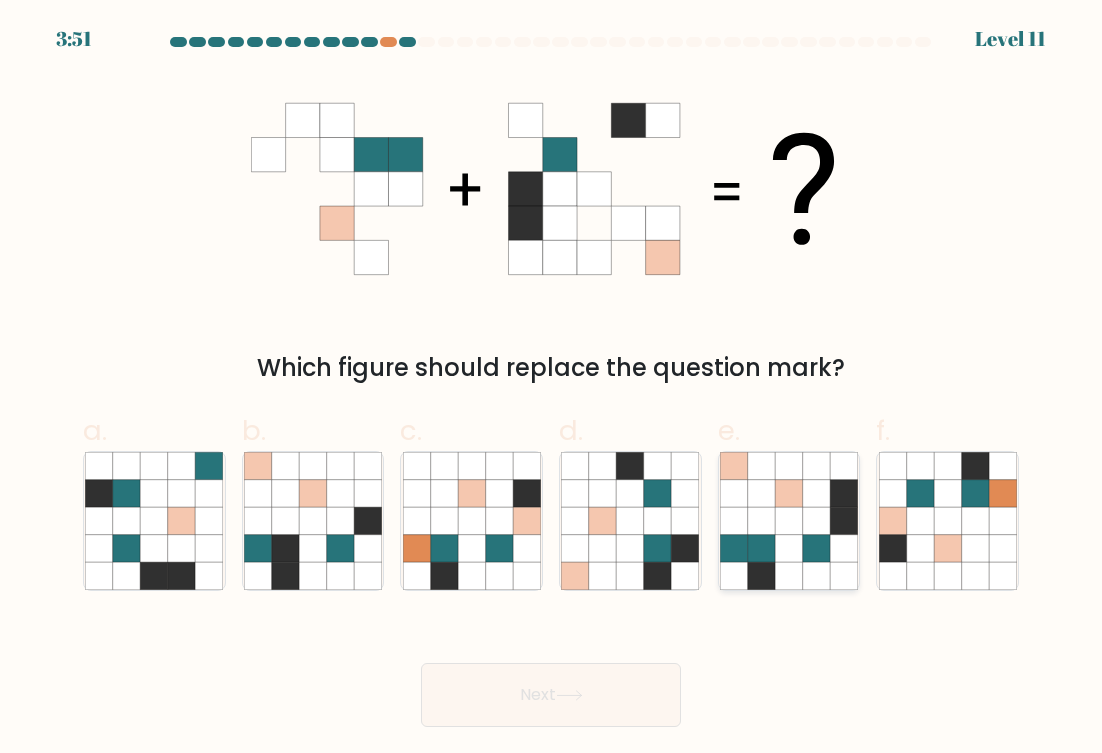 click 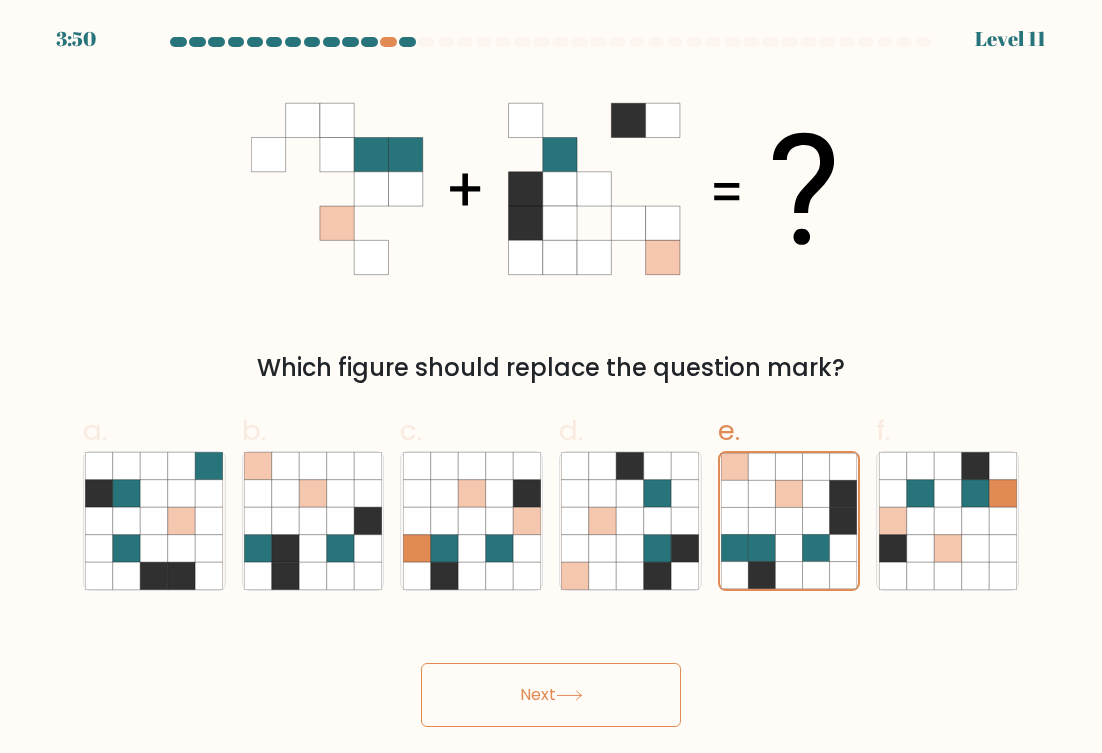 click on "Next" at bounding box center [551, 695] 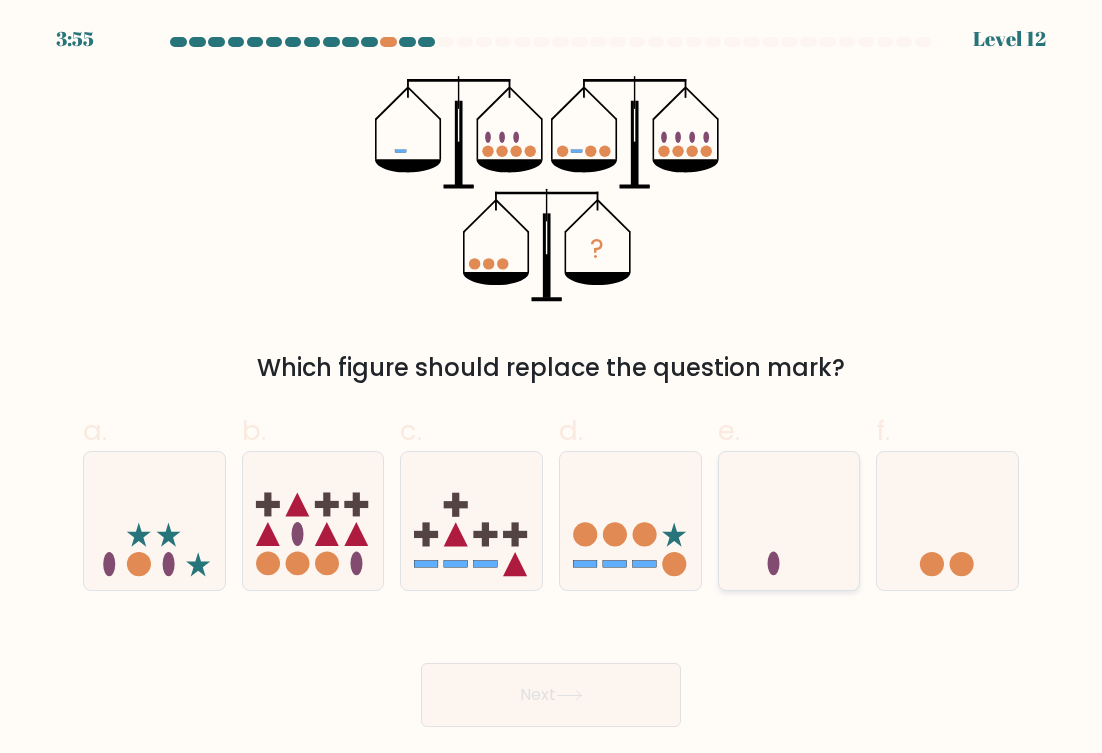 click 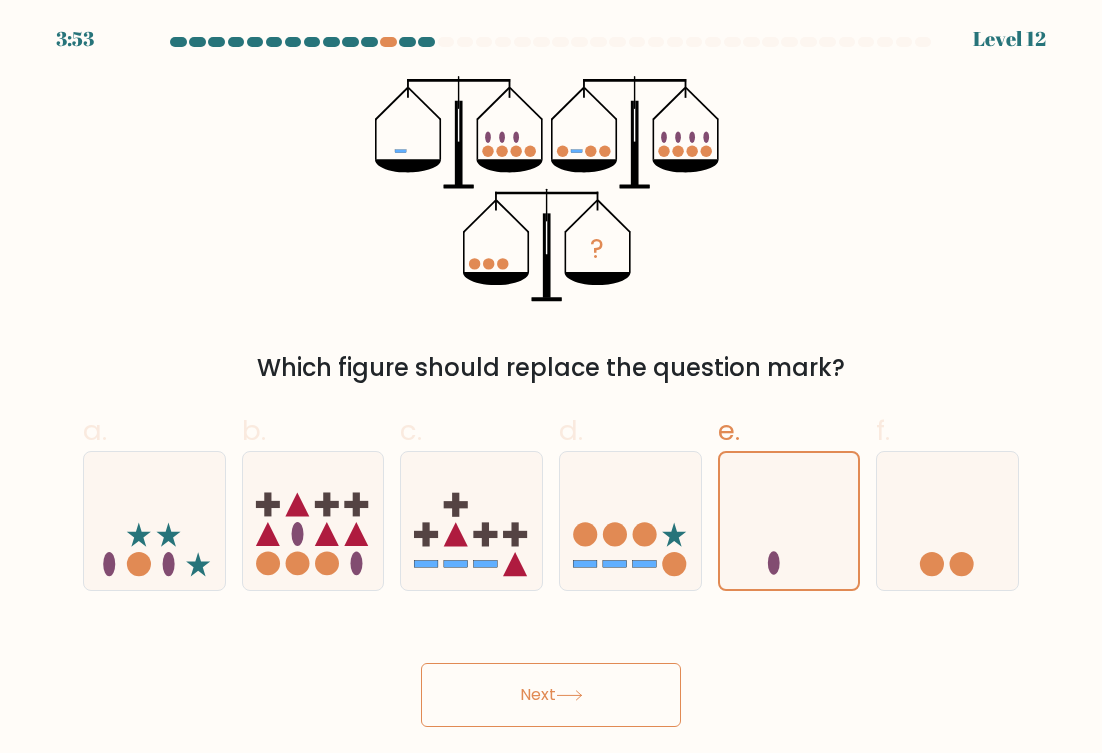 click 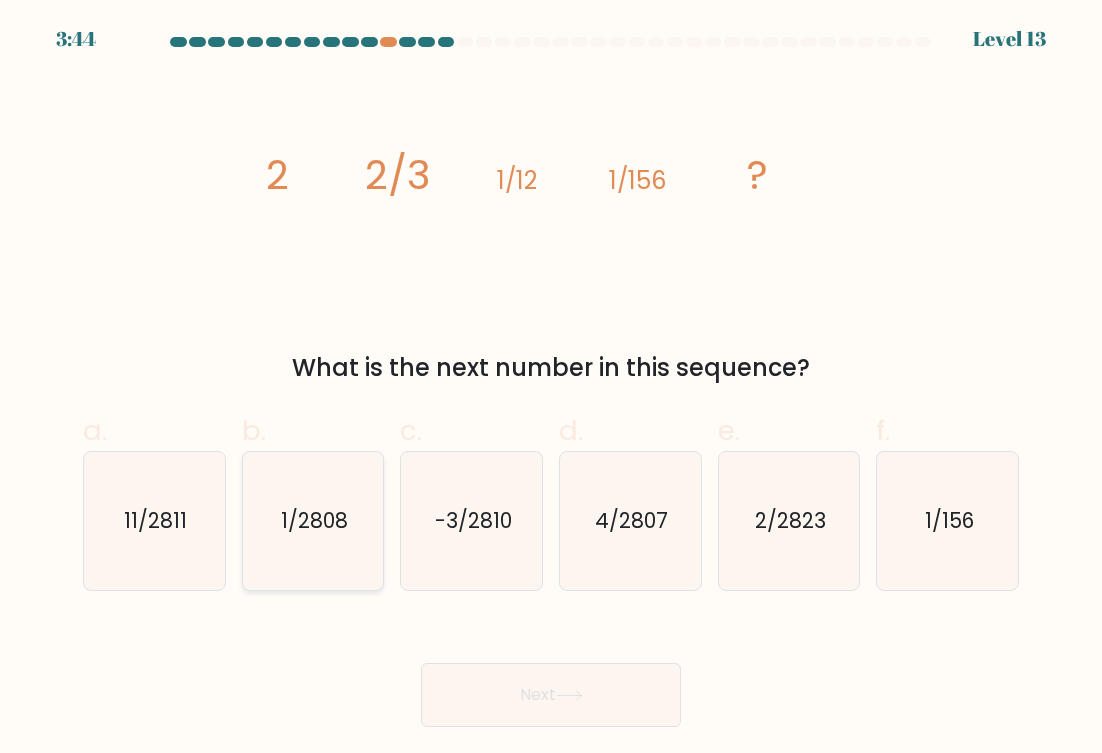 click on "1/2808" 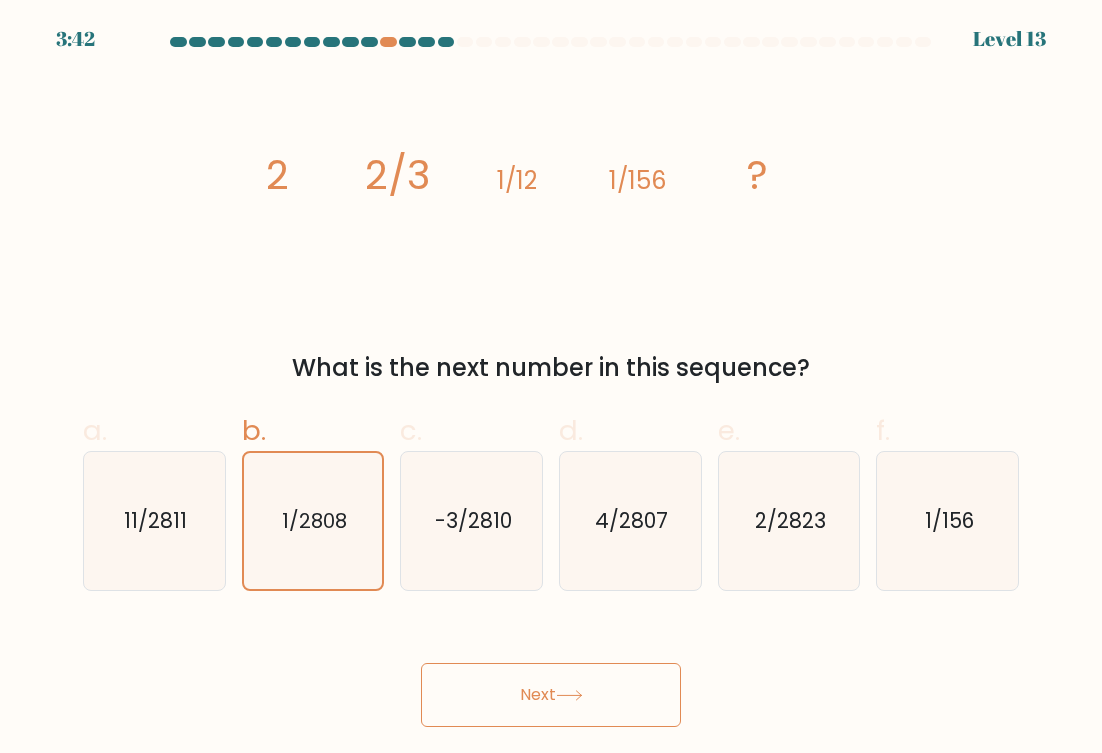 click on "Next" at bounding box center (551, 695) 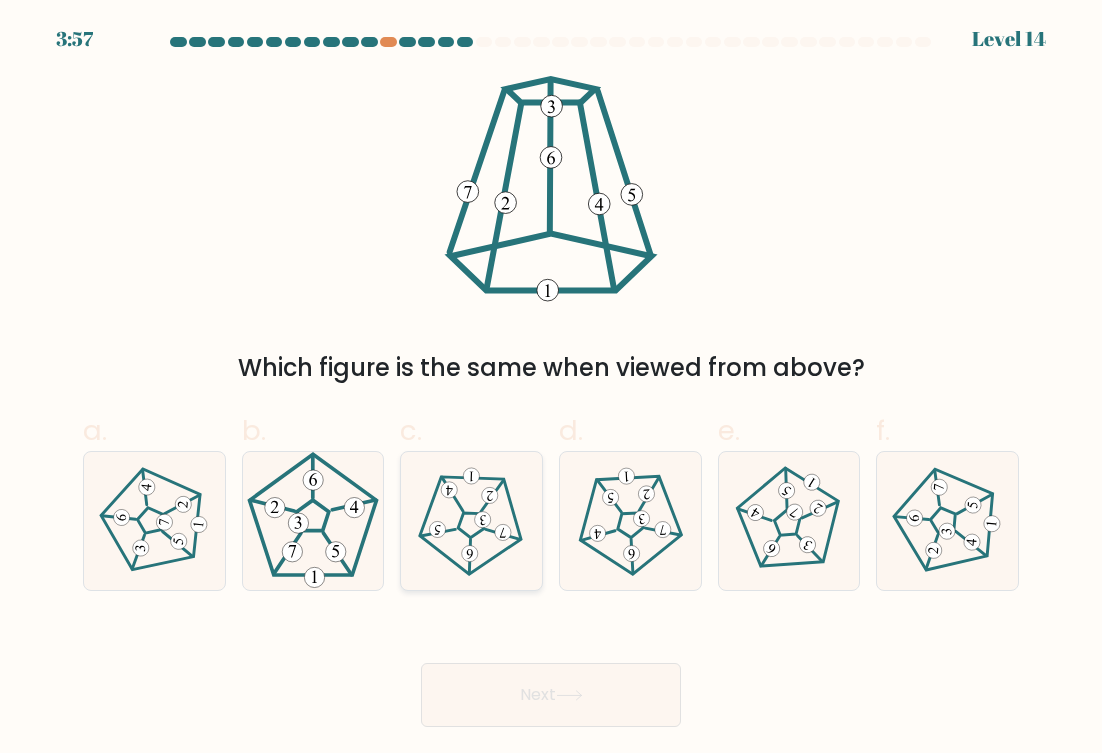 click 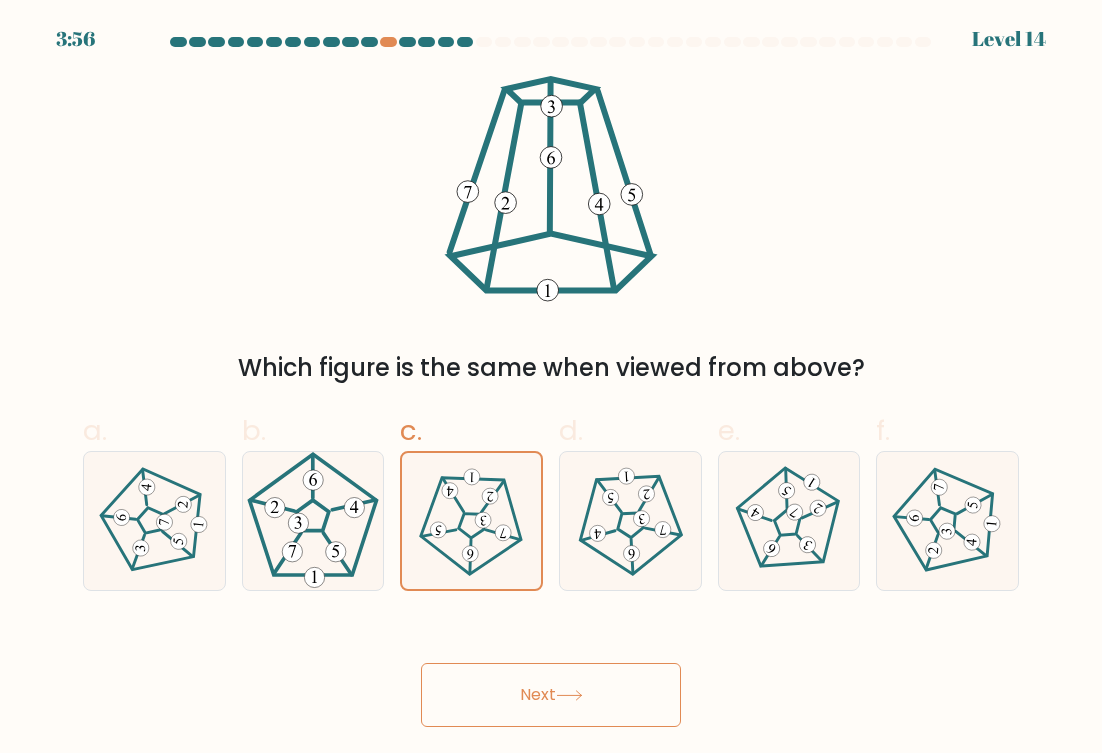 click on "Next" at bounding box center [551, 695] 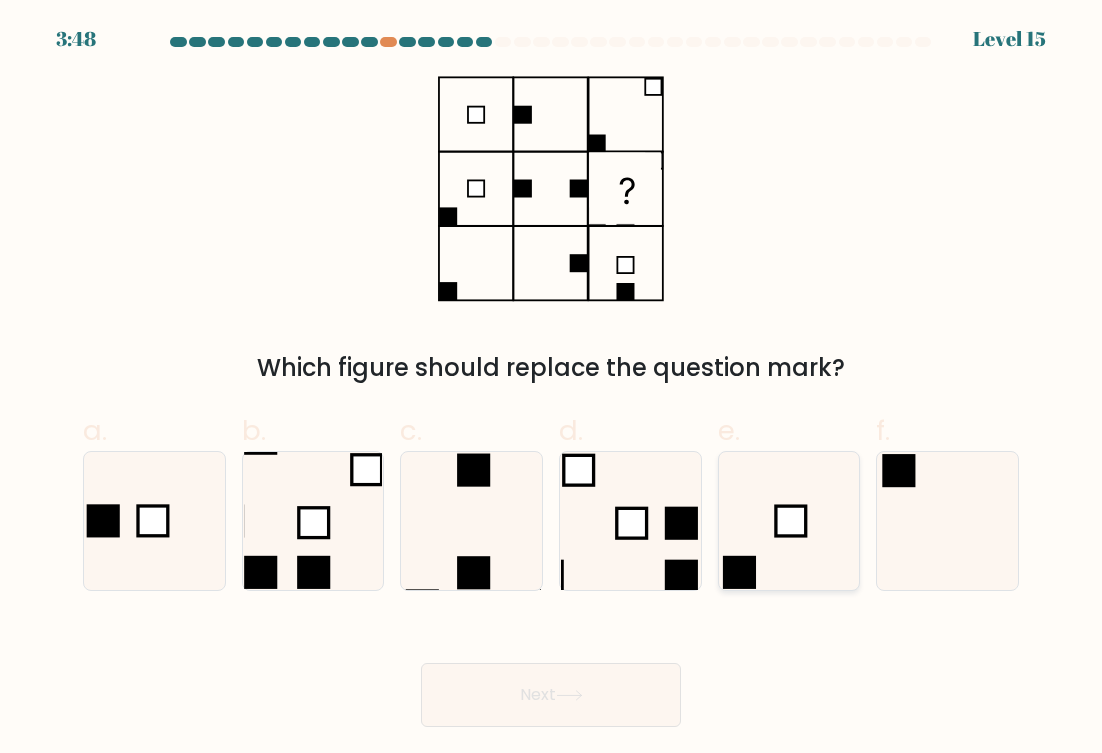 click 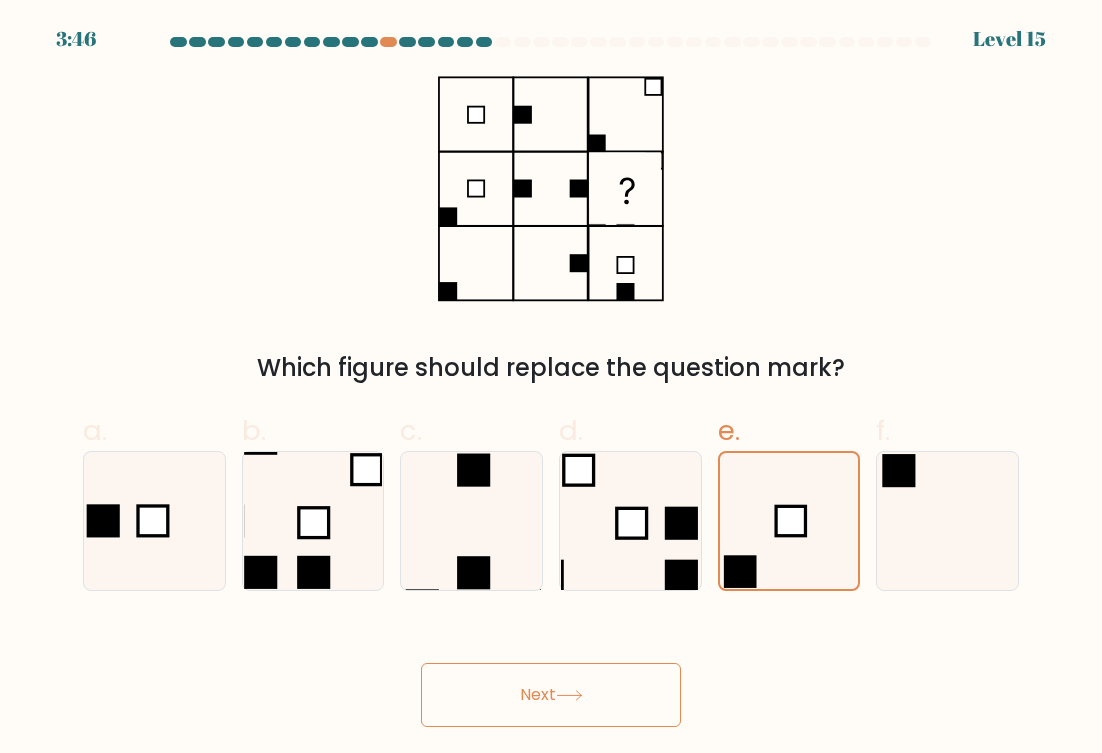 click on "Next" at bounding box center [551, 695] 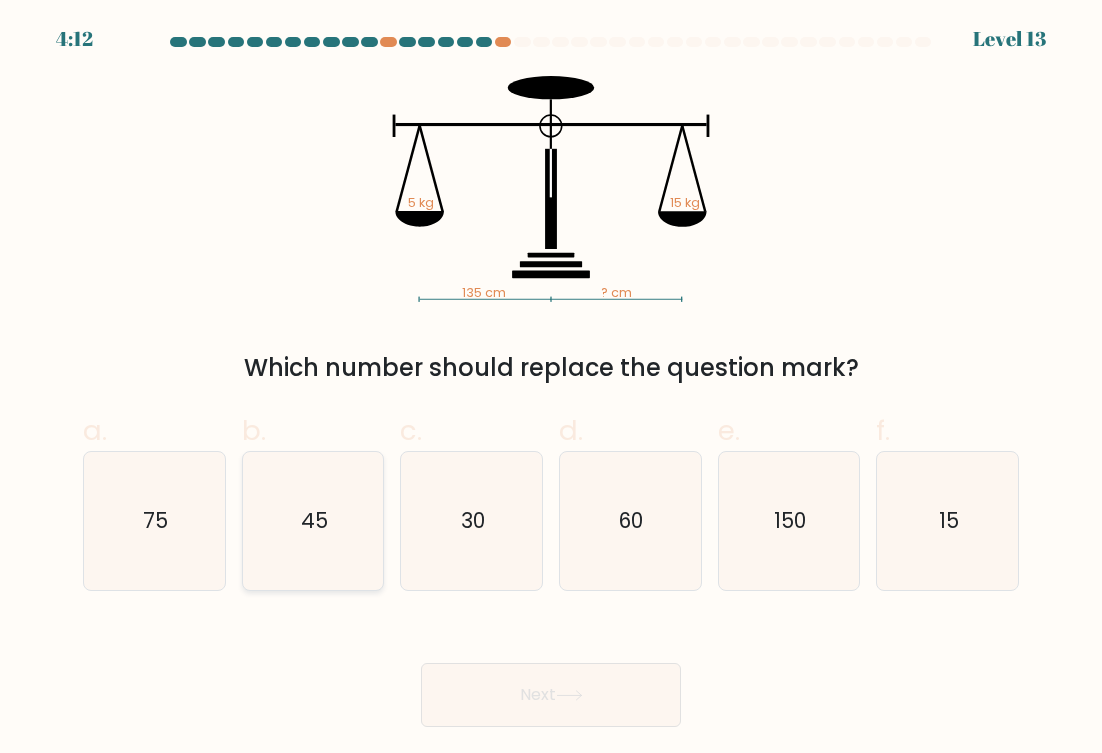 click on "45" 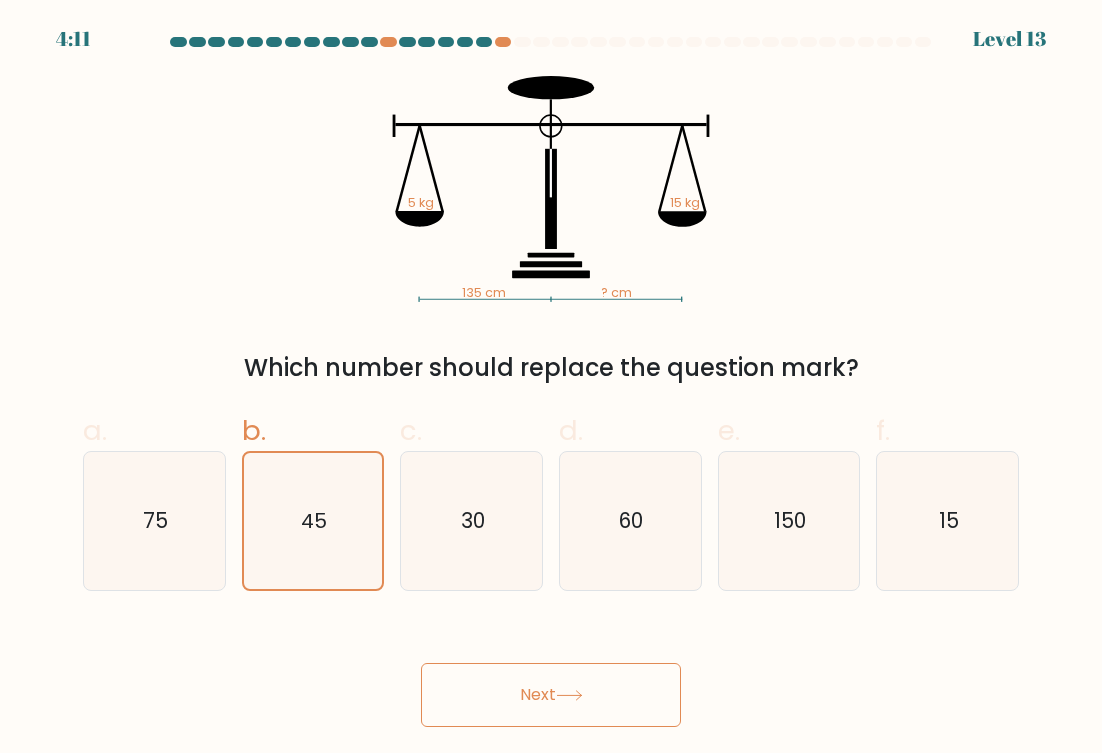 click on "Next" at bounding box center (551, 695) 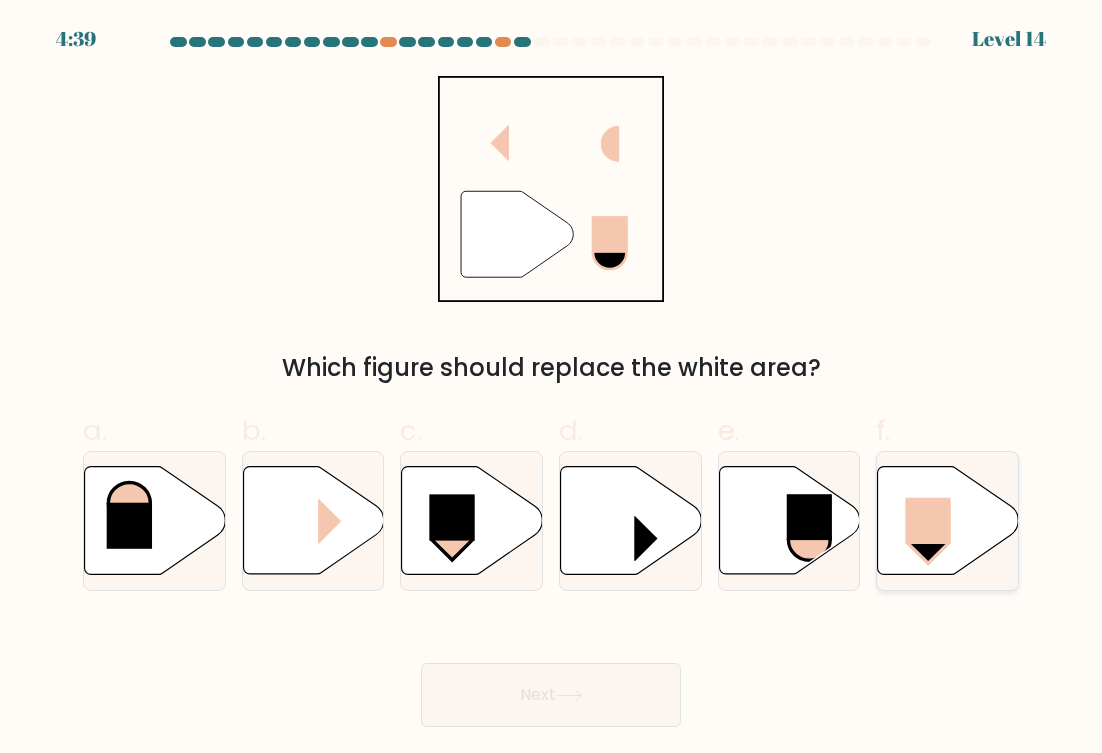 click 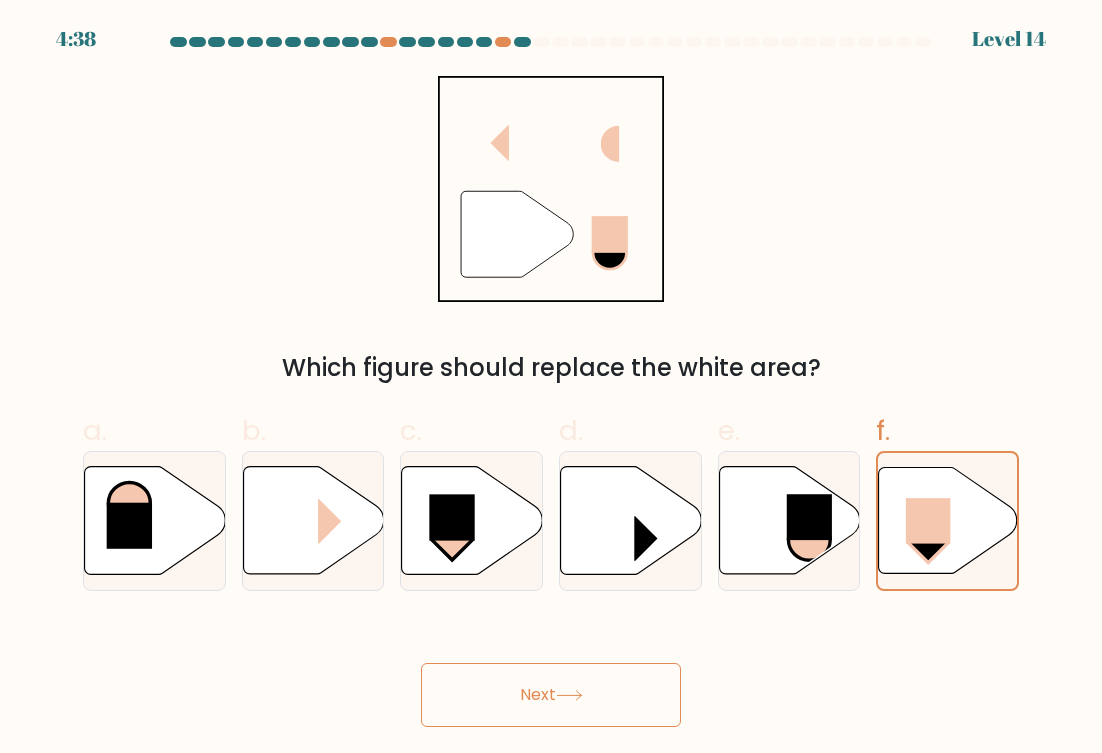 click on "Next" at bounding box center [551, 695] 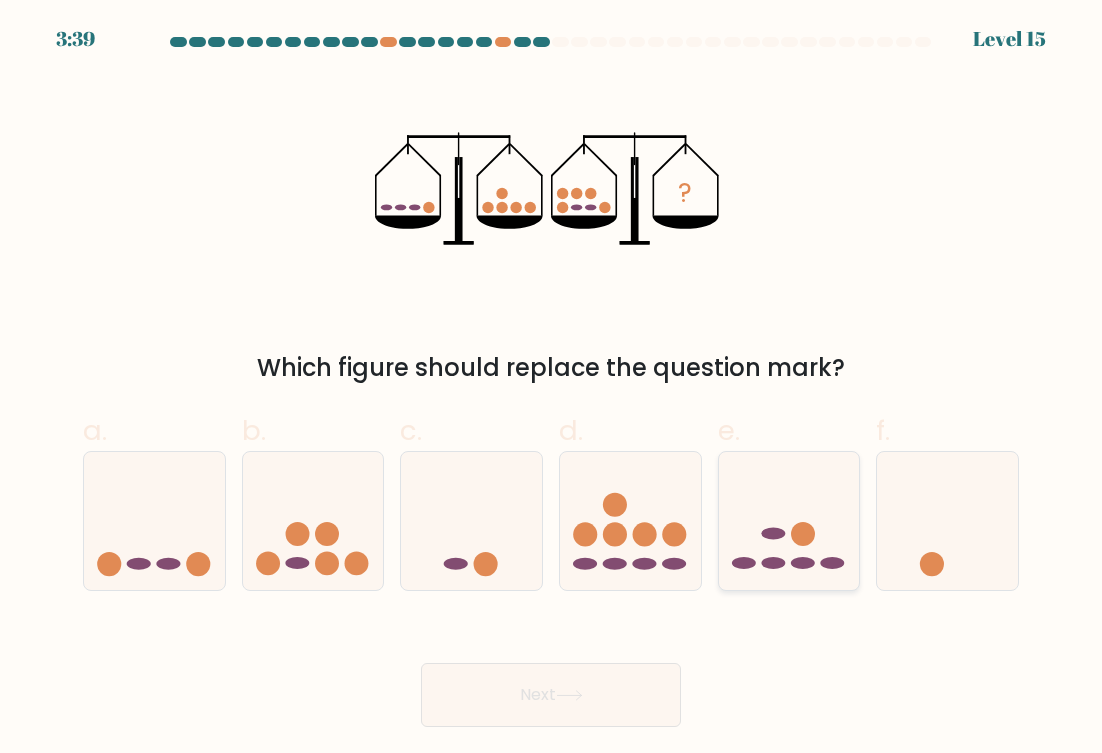 click 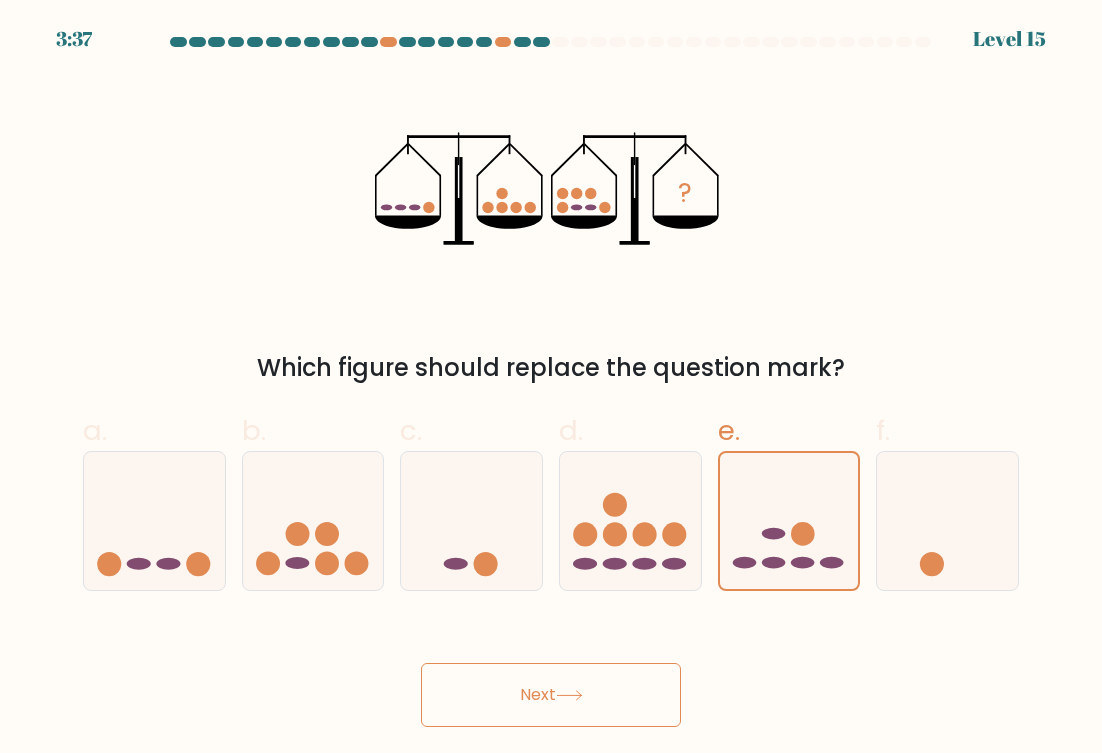 click on "Next" at bounding box center [551, 695] 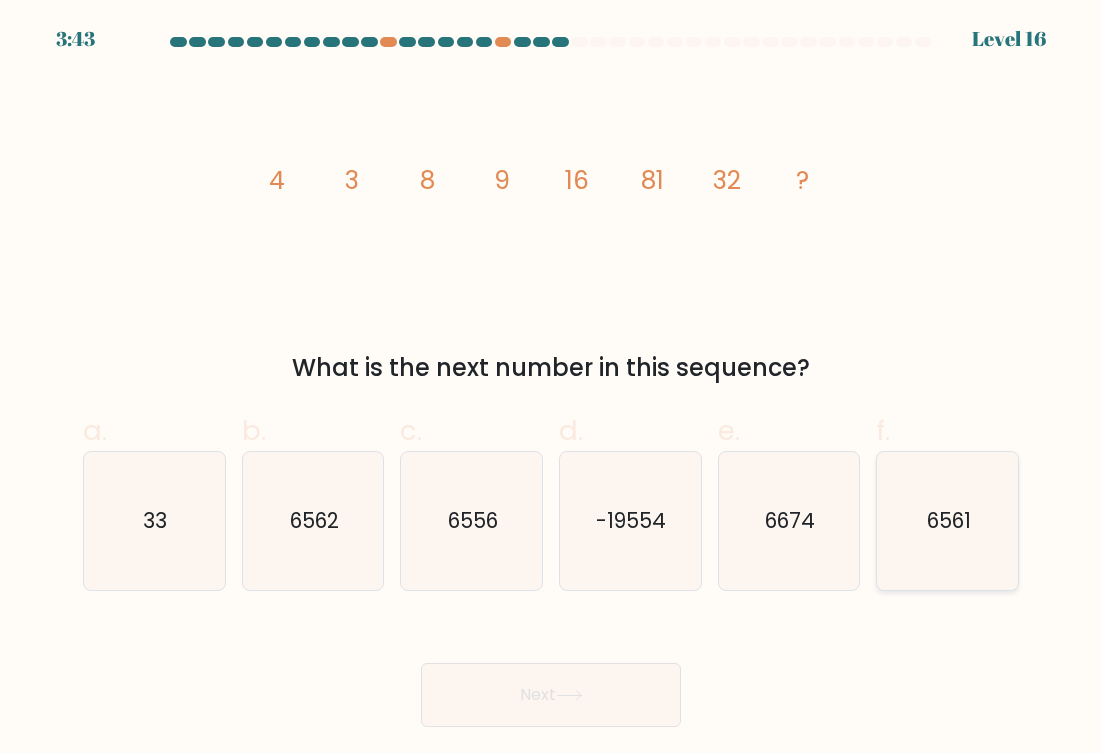 click on "6561" 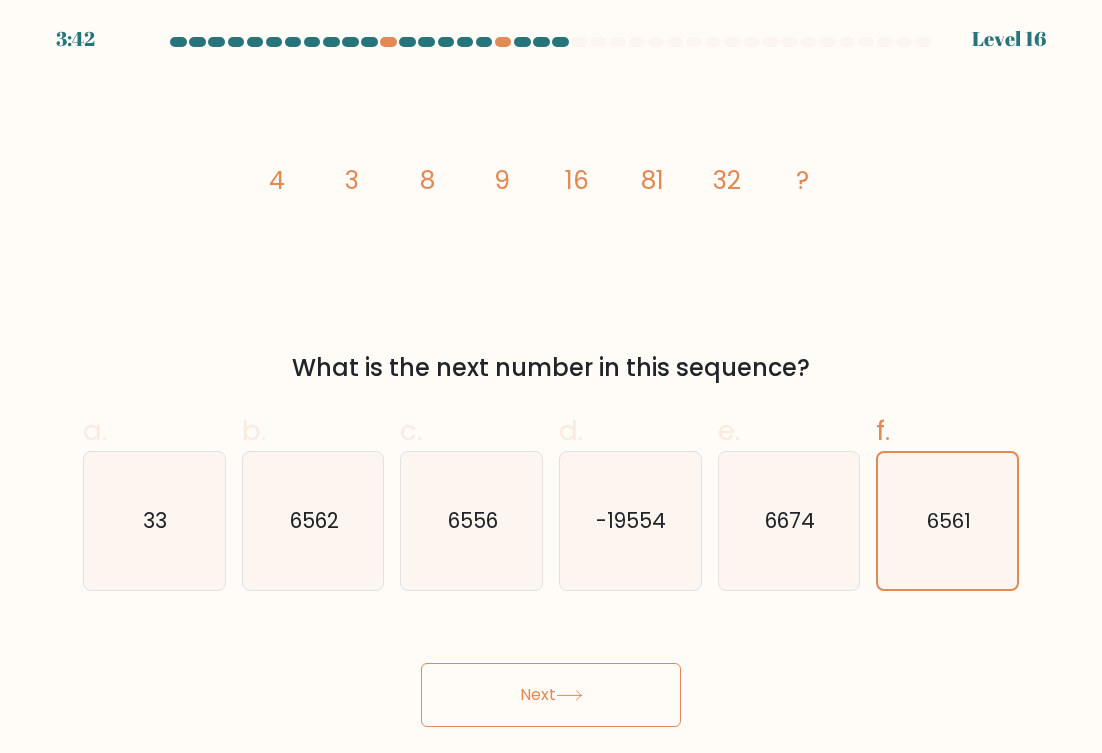click 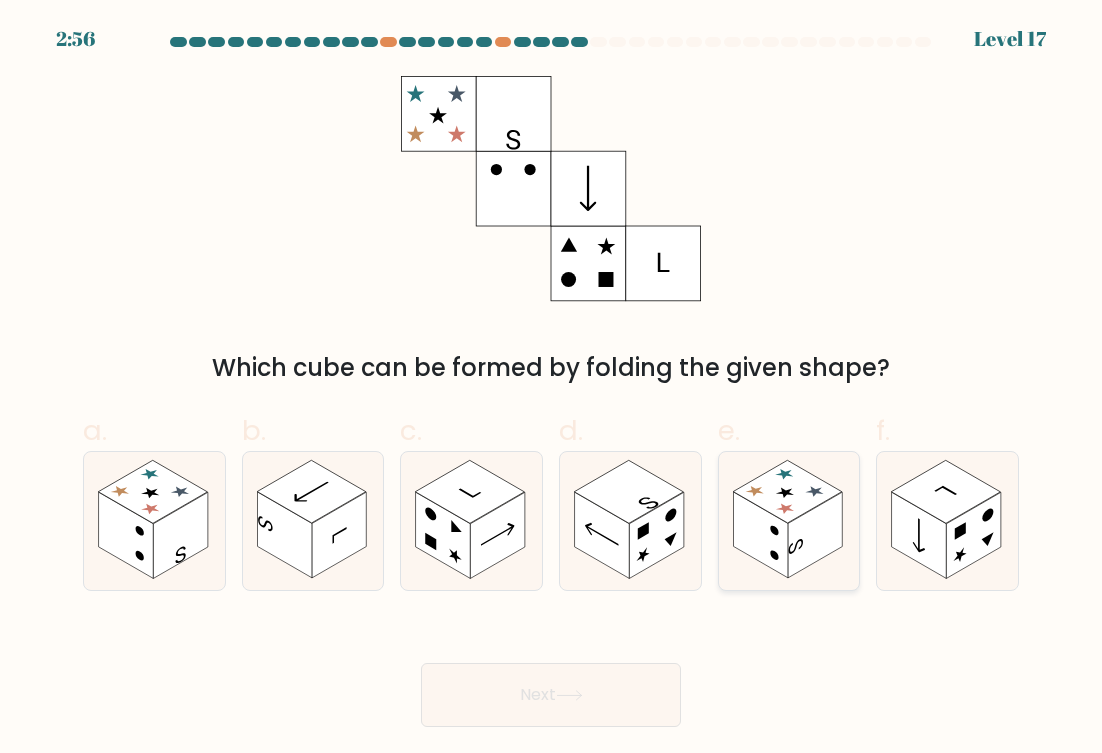 click 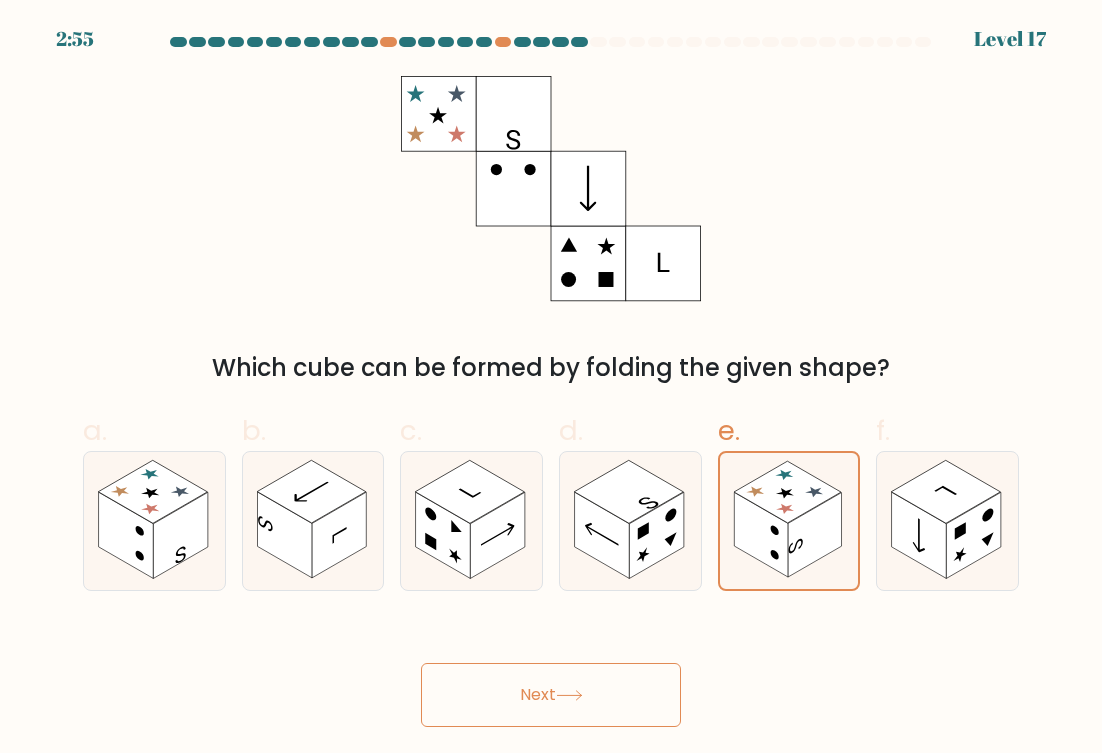 click on "Next" at bounding box center (551, 695) 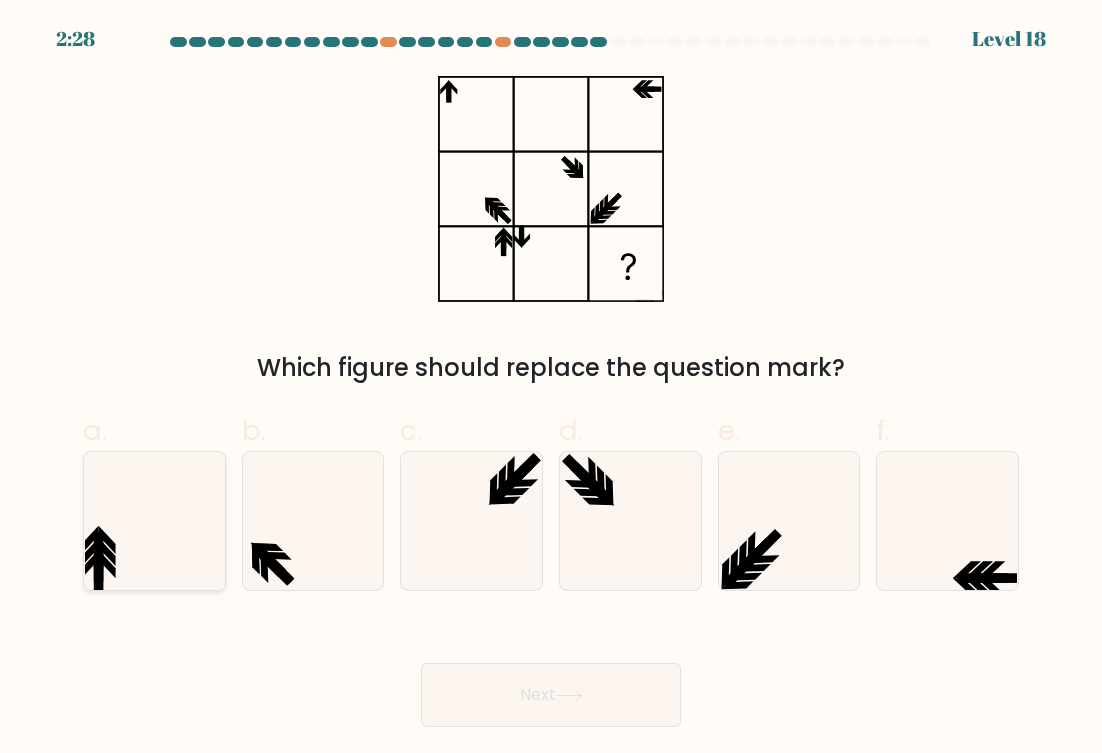click 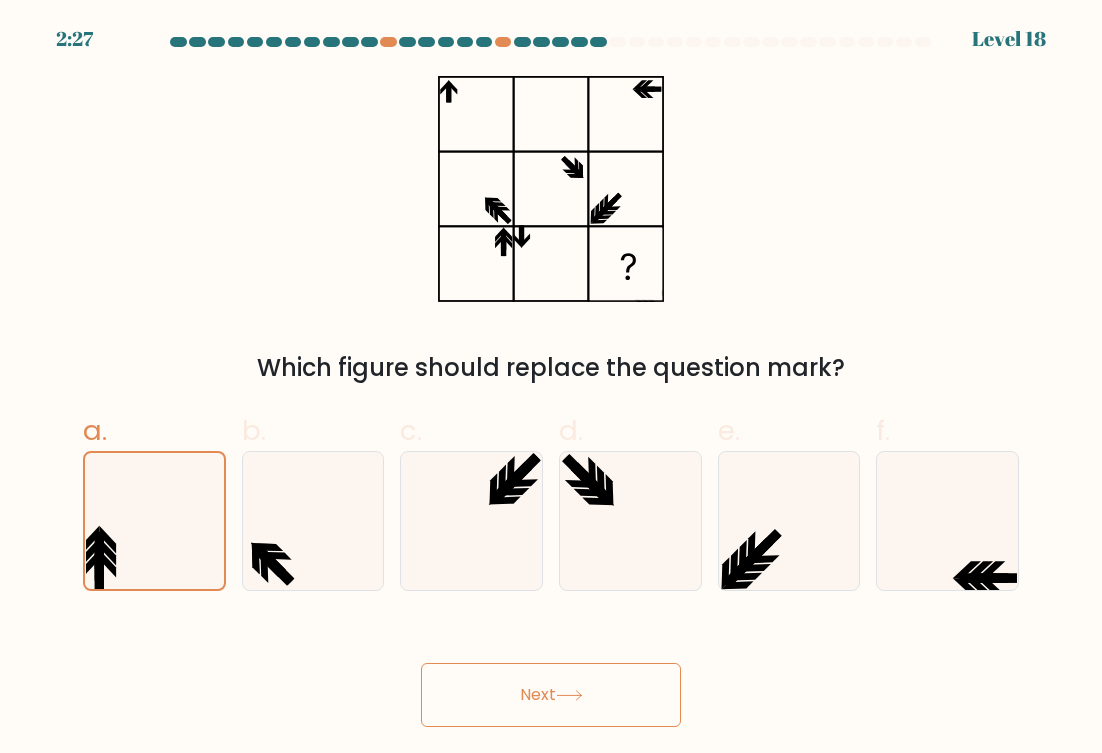 click on "Next" at bounding box center (551, 695) 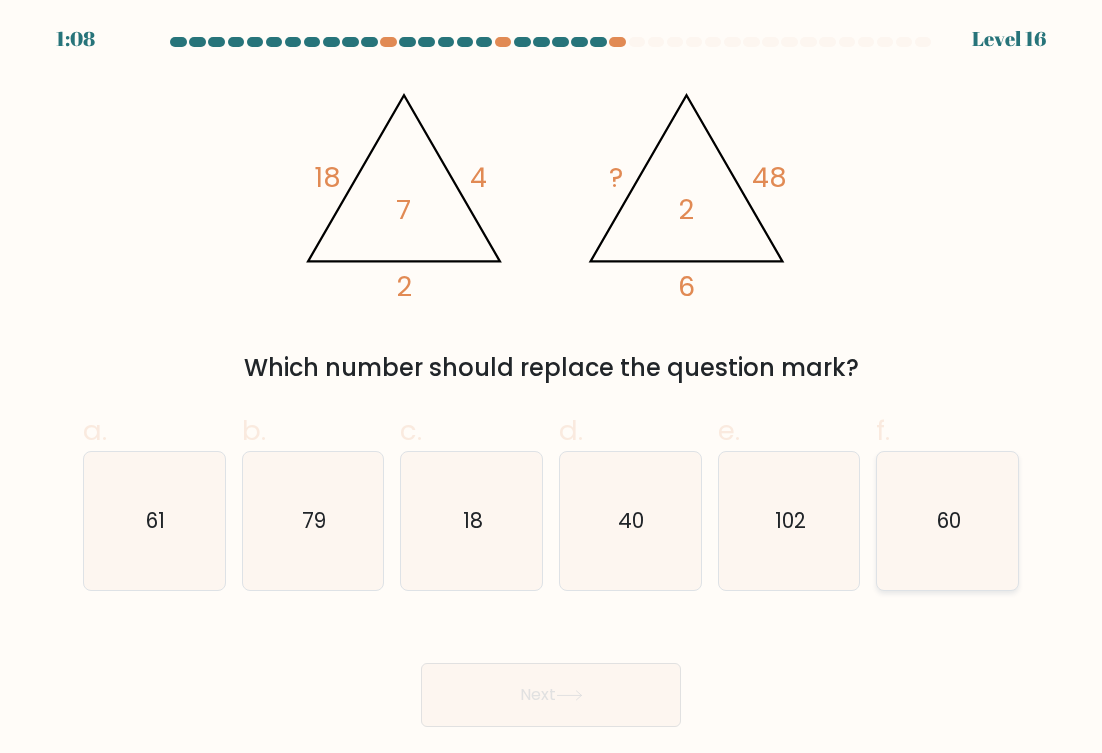 click on "60" 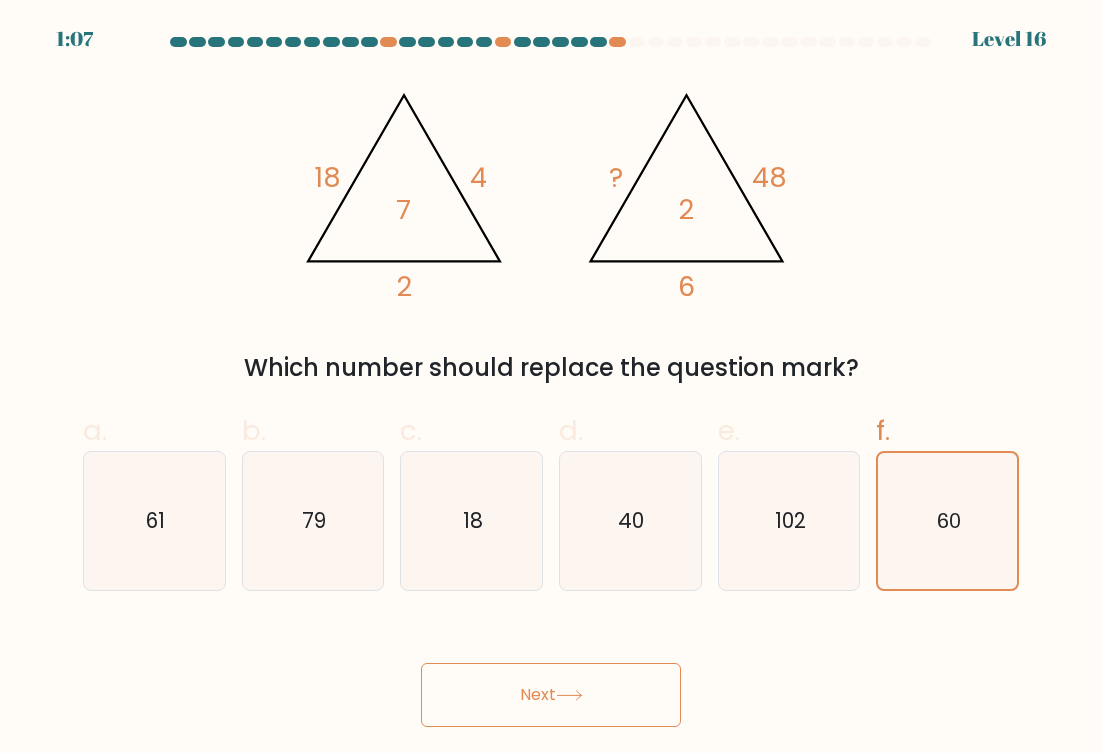 click on "Next" at bounding box center [551, 695] 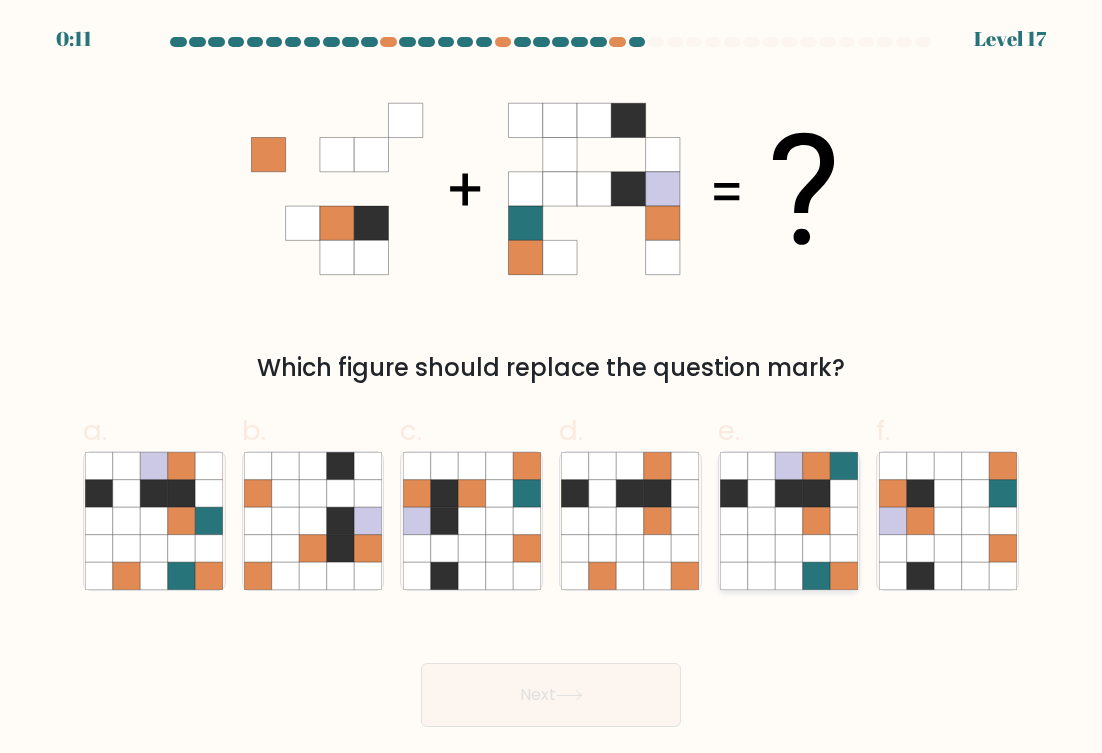 click 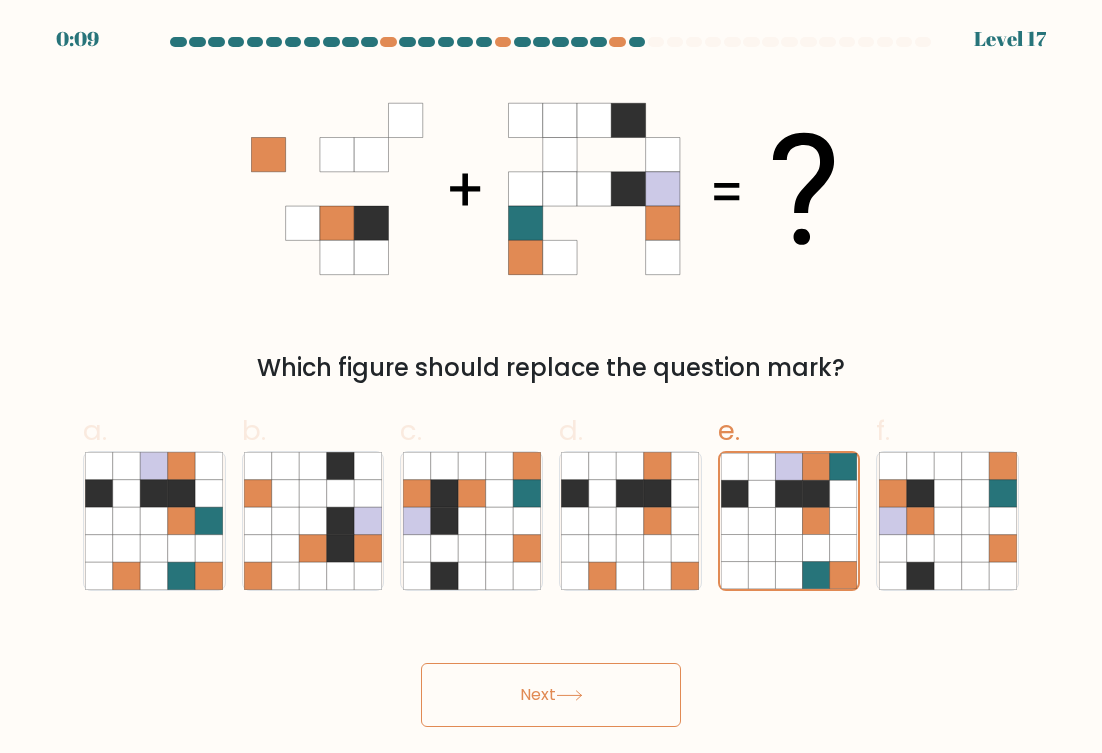 click on "Next" at bounding box center (551, 695) 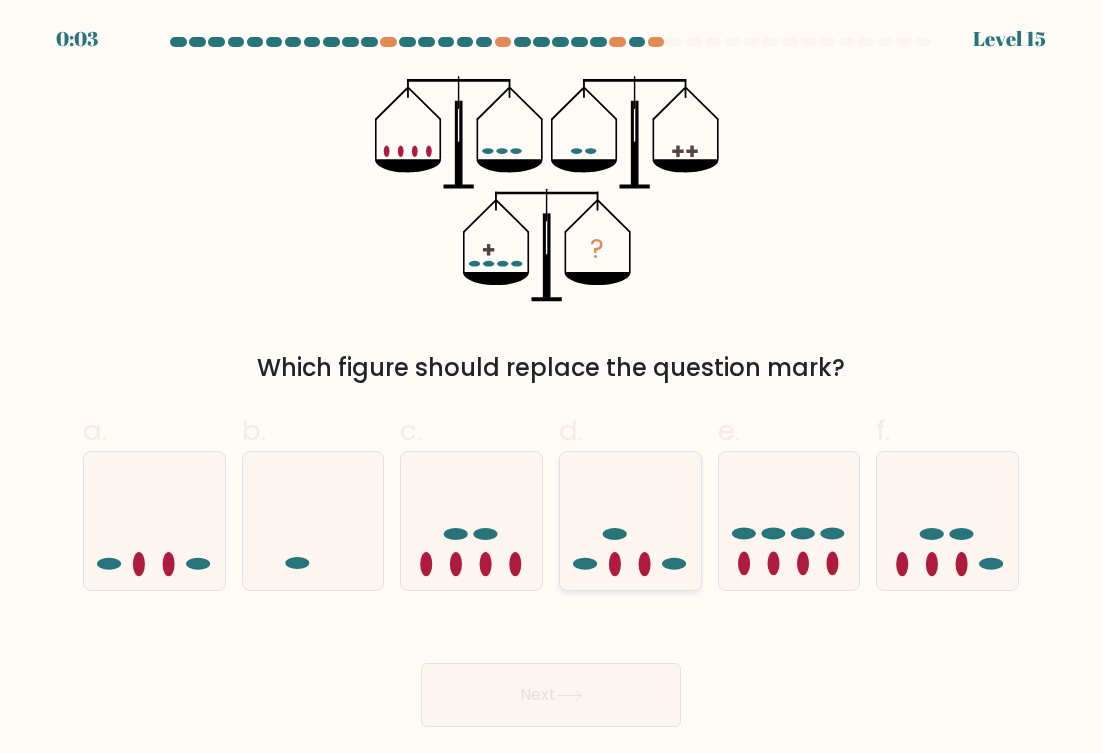 click 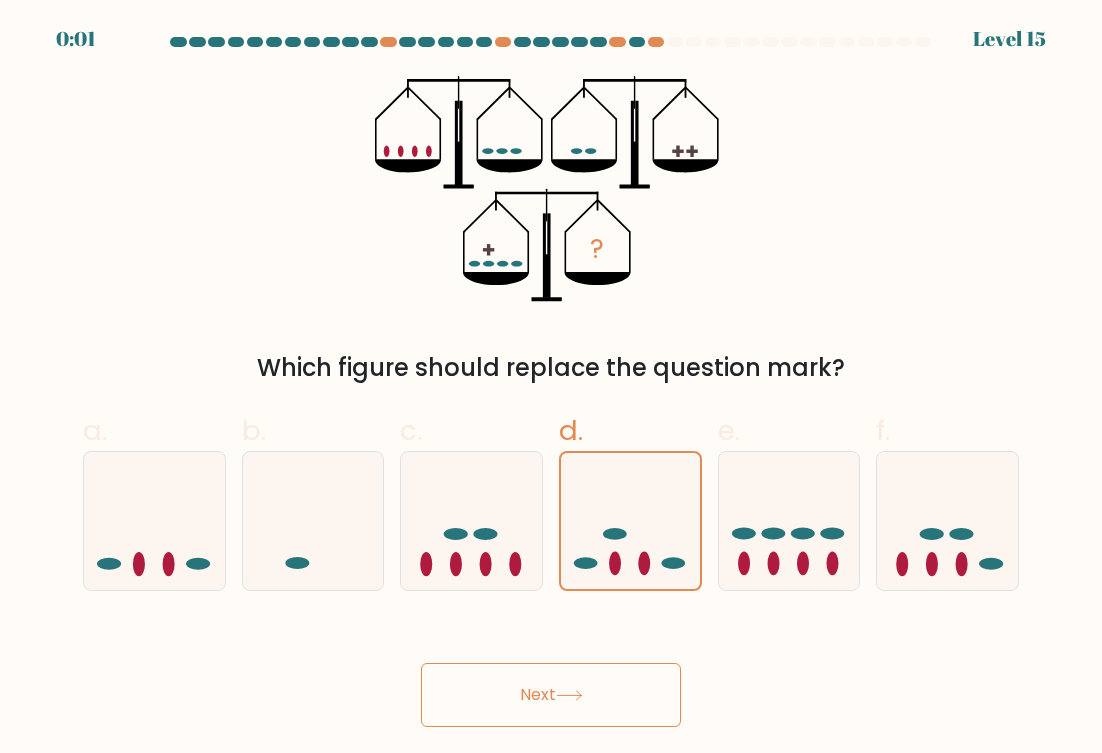 click on "Next" at bounding box center [551, 695] 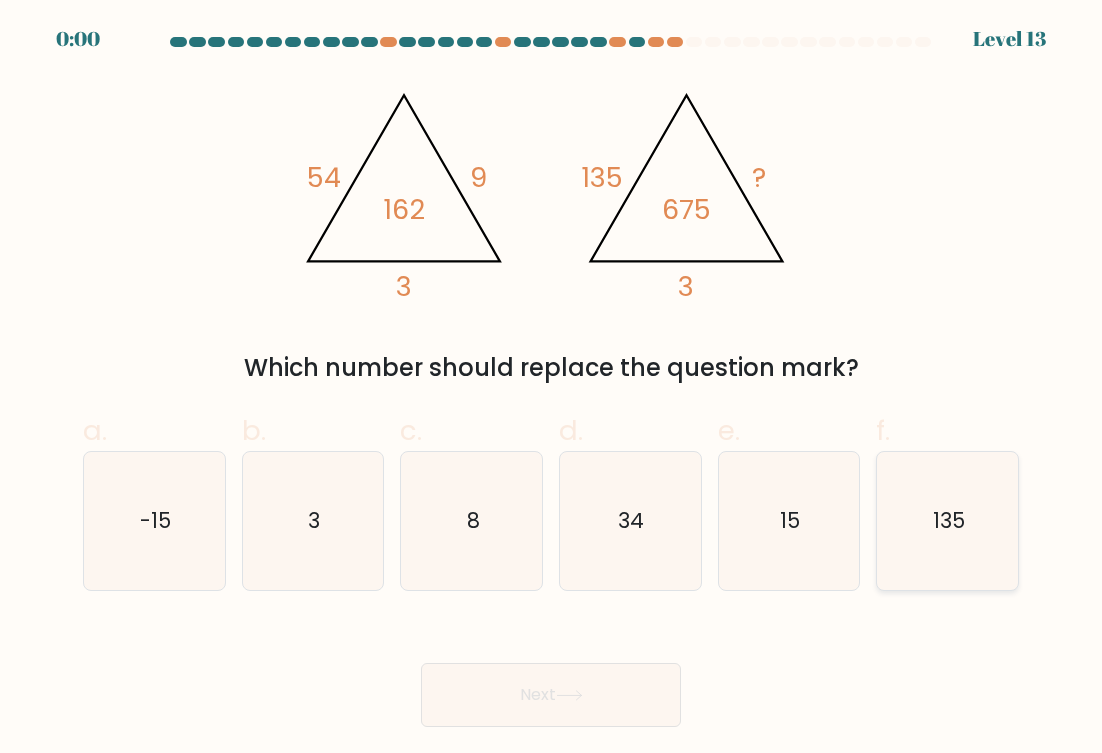click on "135" 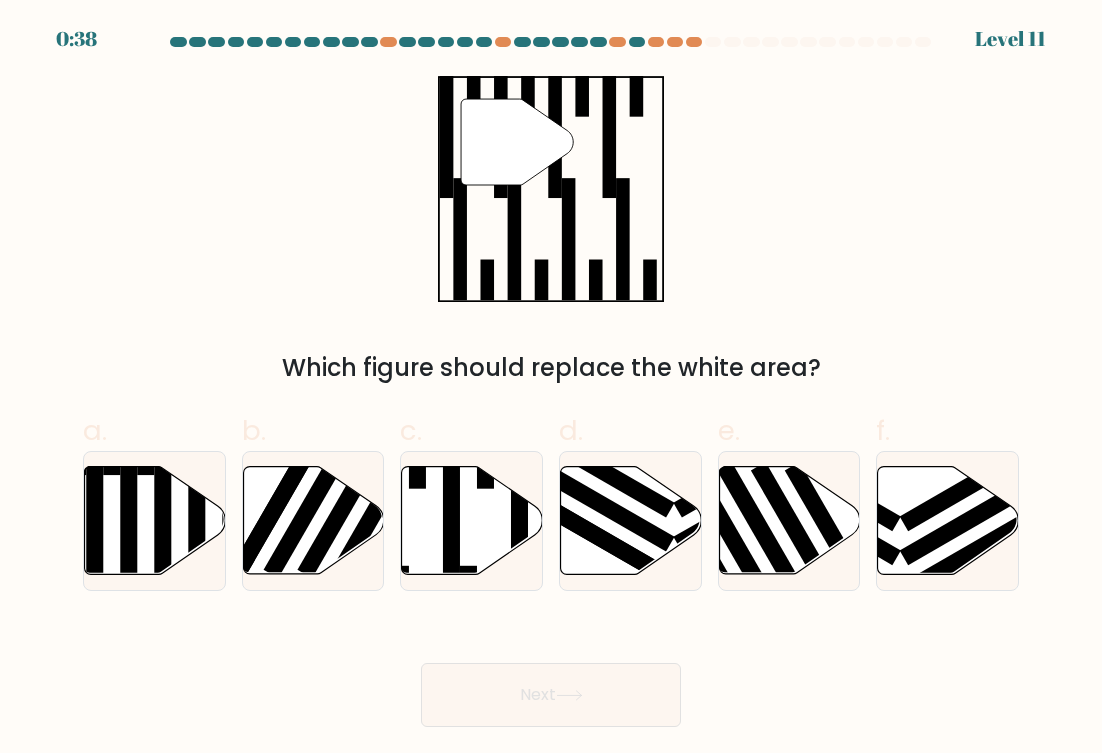 scroll, scrollTop: 0, scrollLeft: 0, axis: both 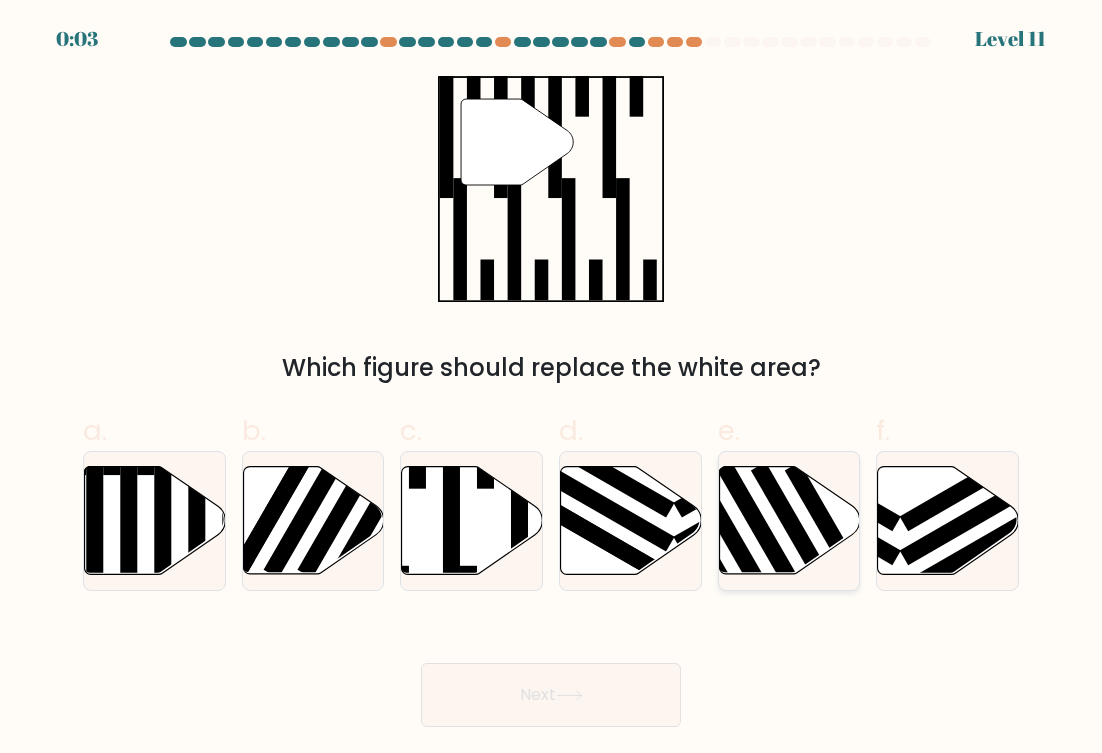 click 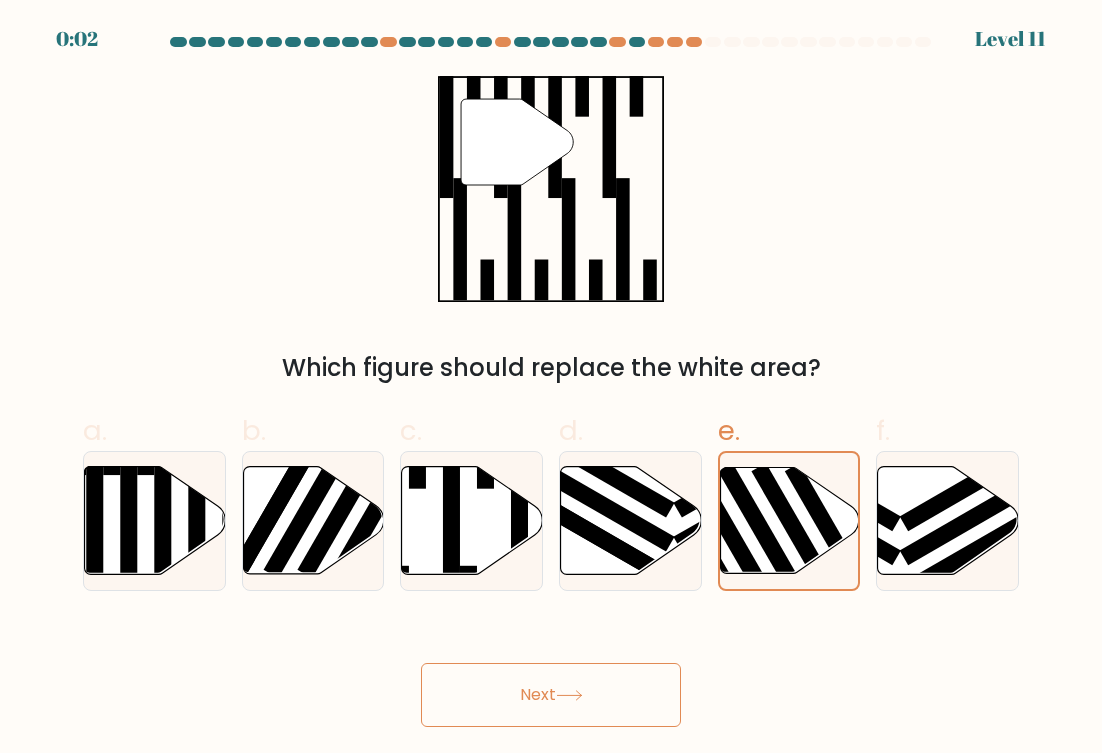 click on "Next" at bounding box center (551, 695) 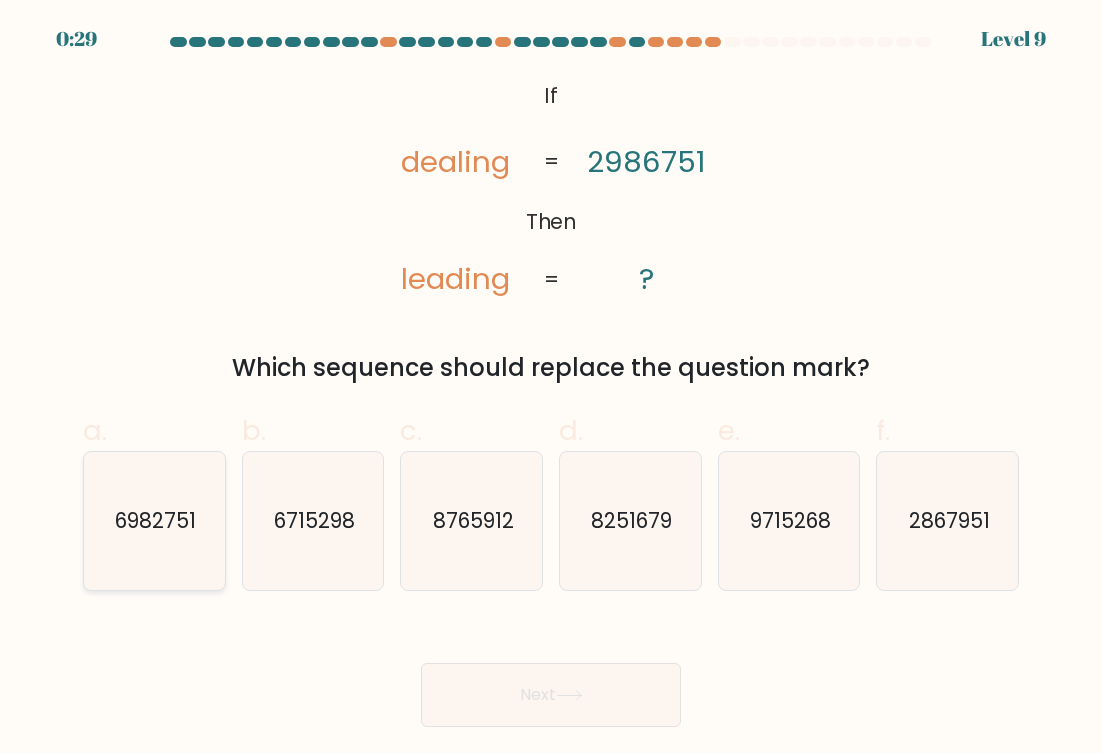 click on "6982751" 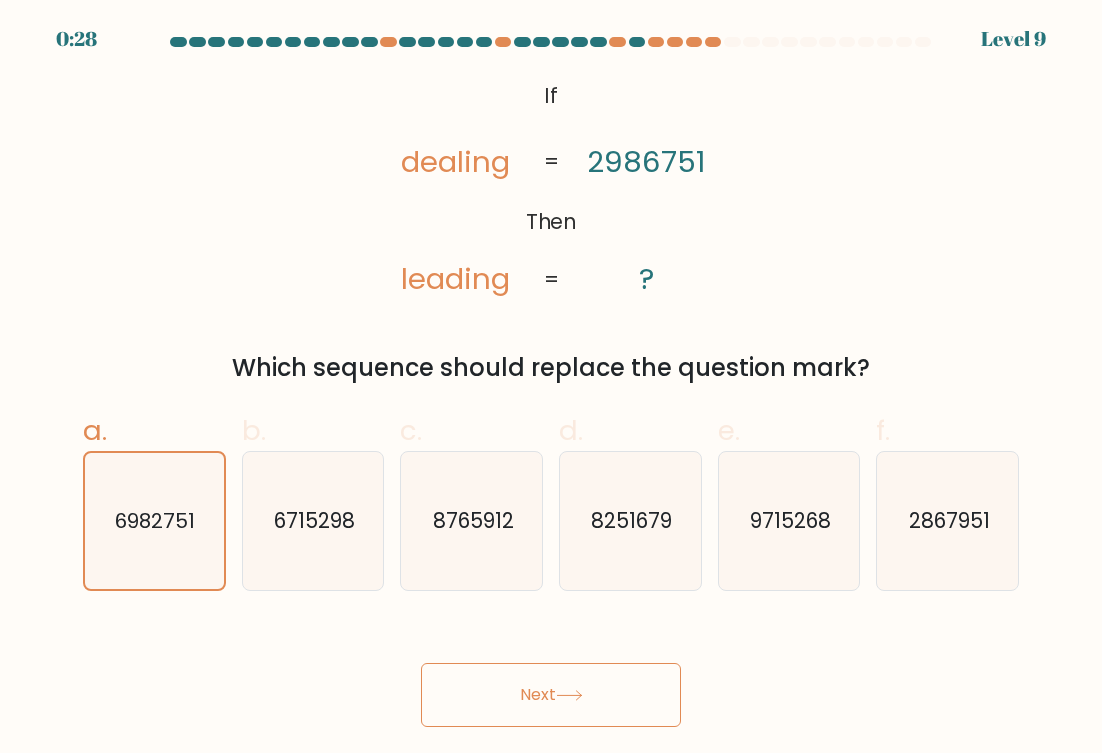 click on "Next" at bounding box center (551, 695) 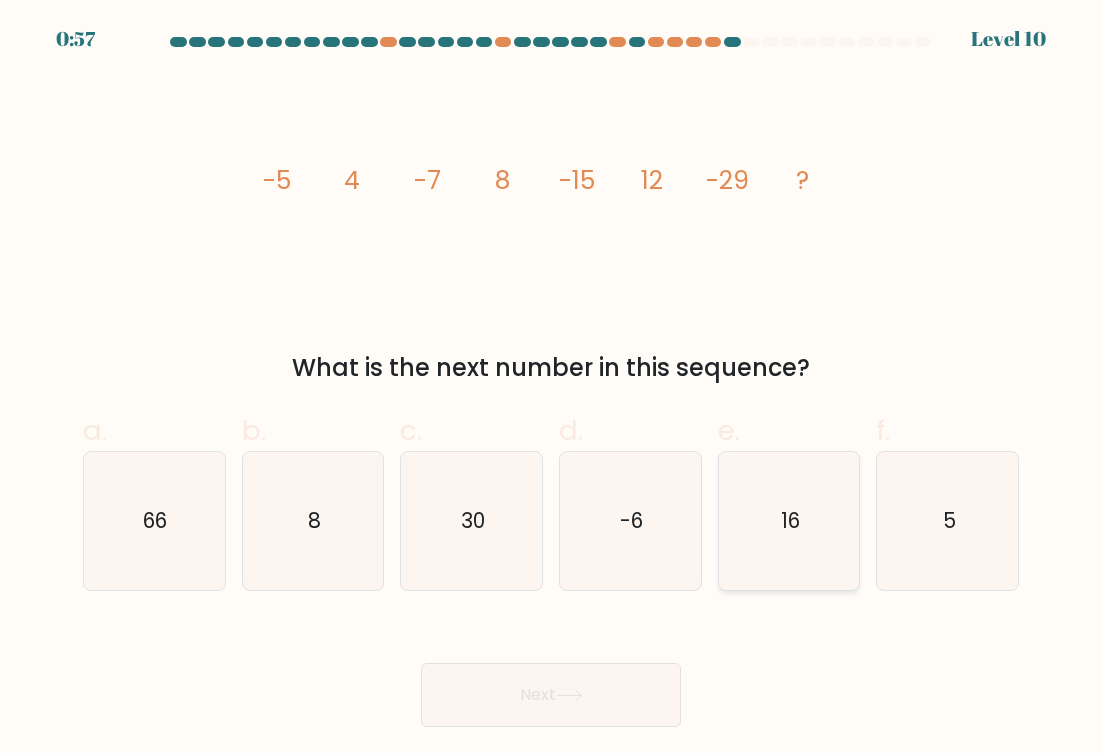 click on "16" 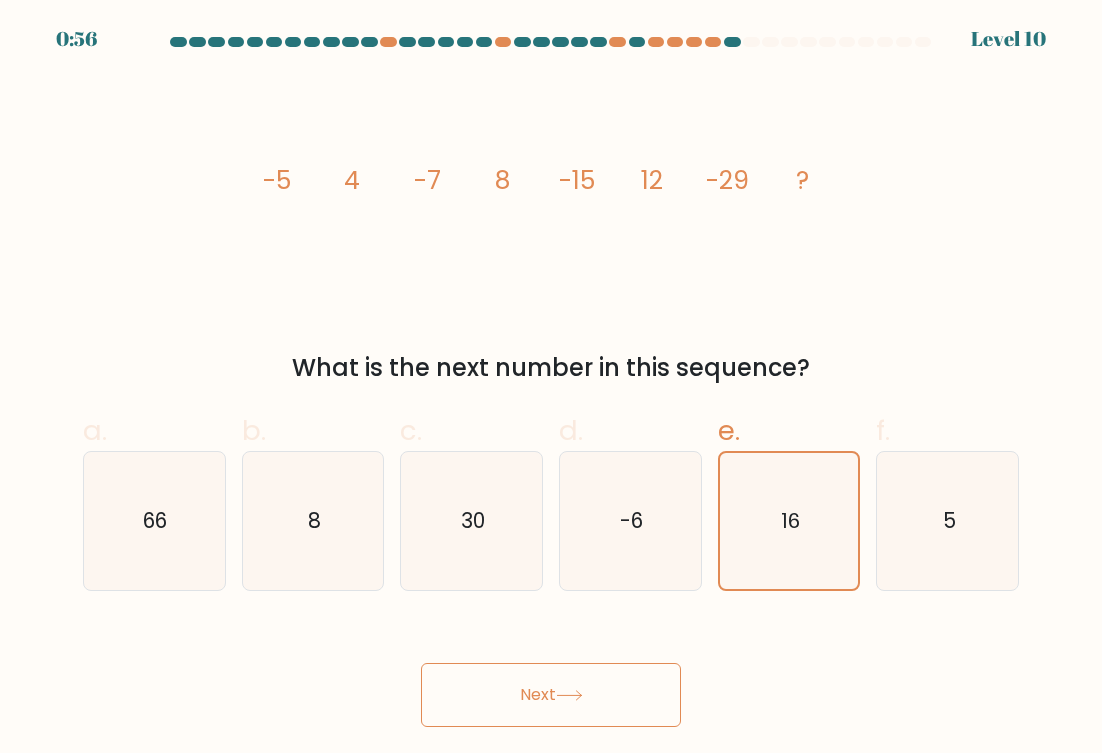 click on "Next" at bounding box center [551, 695] 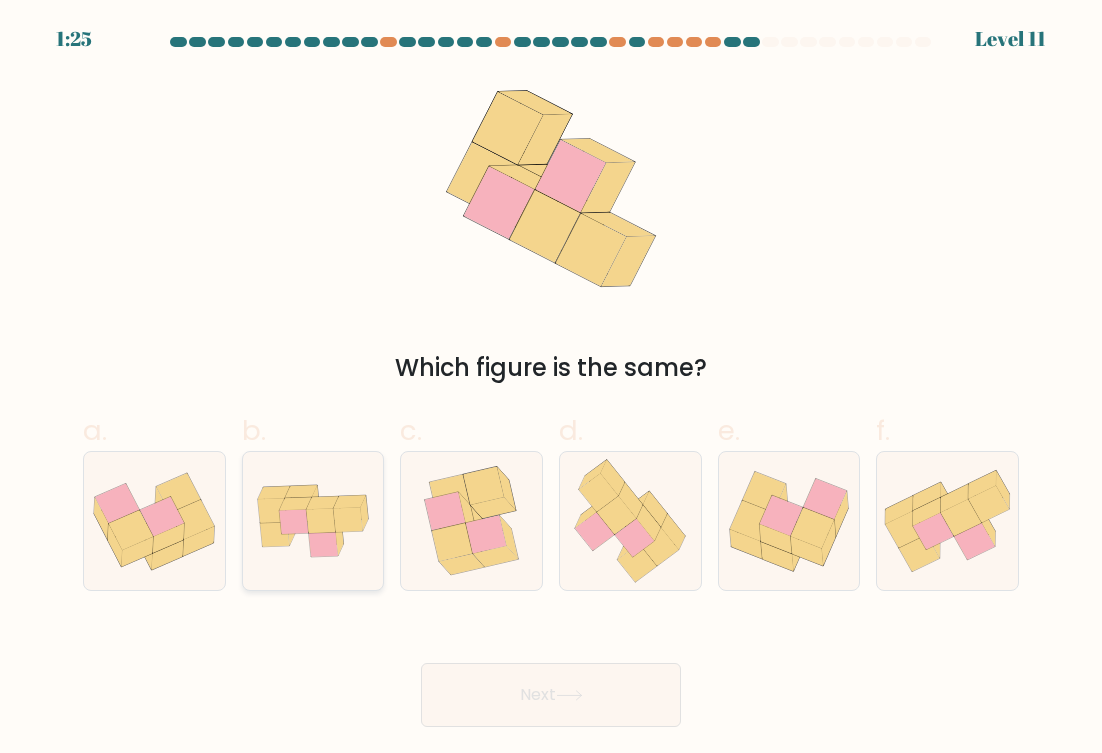 click 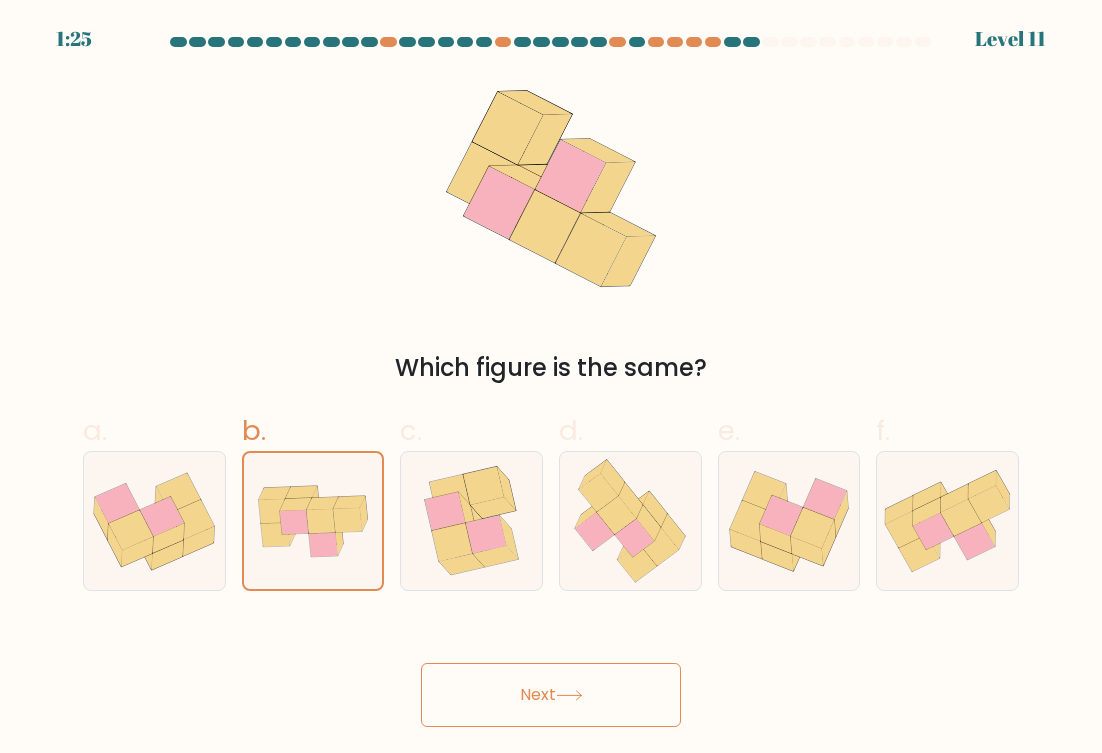 click on "Next" at bounding box center (551, 695) 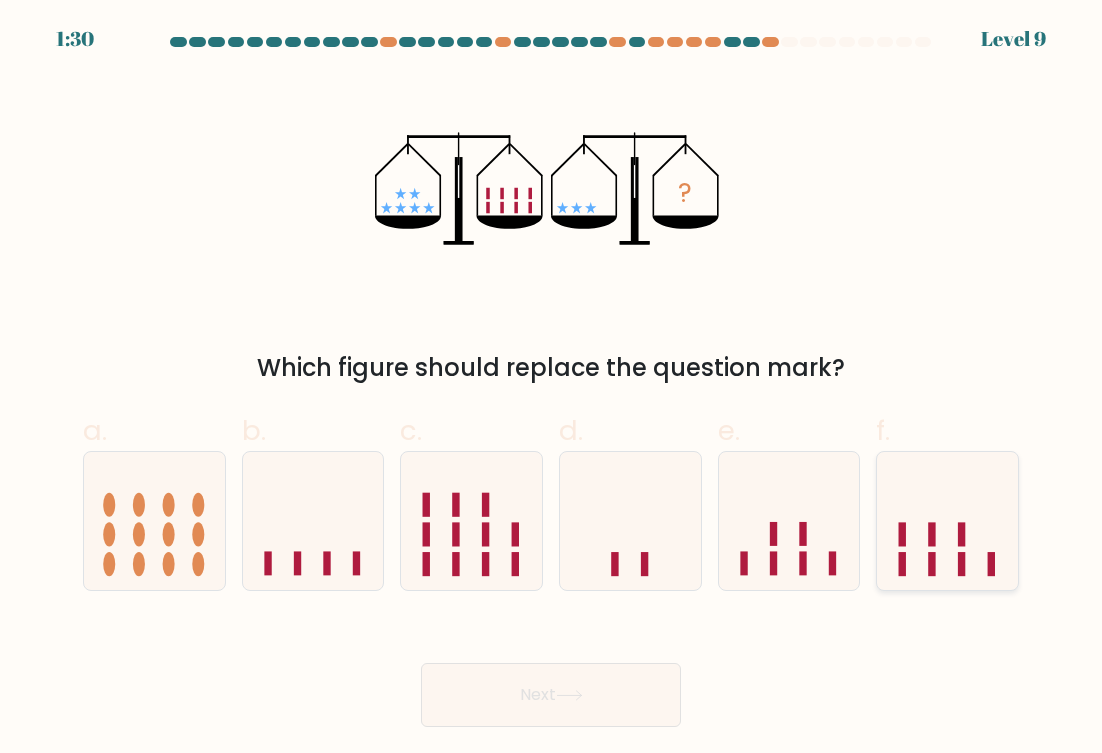 click 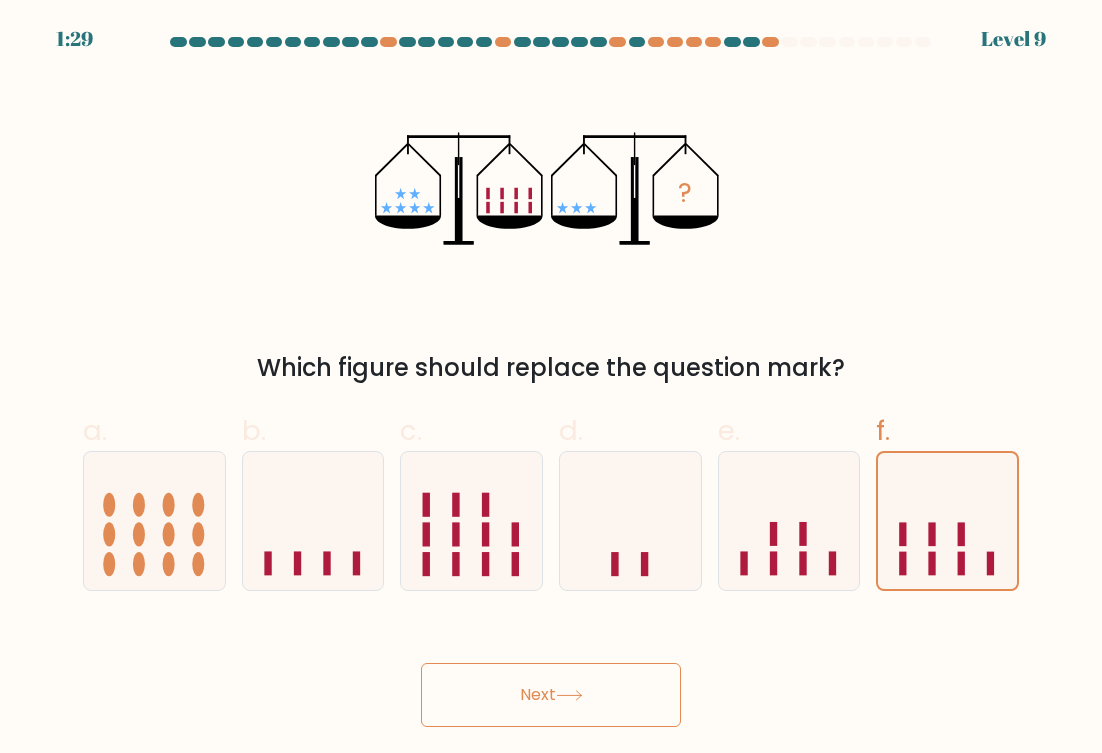 click 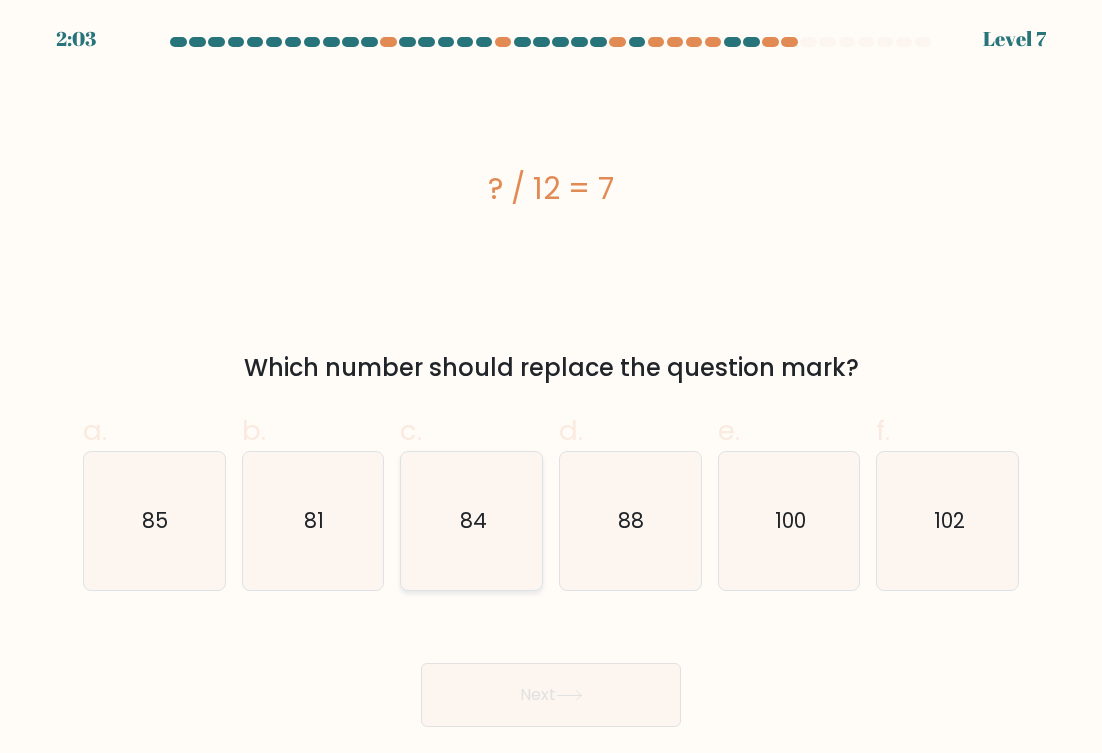 click on "84" 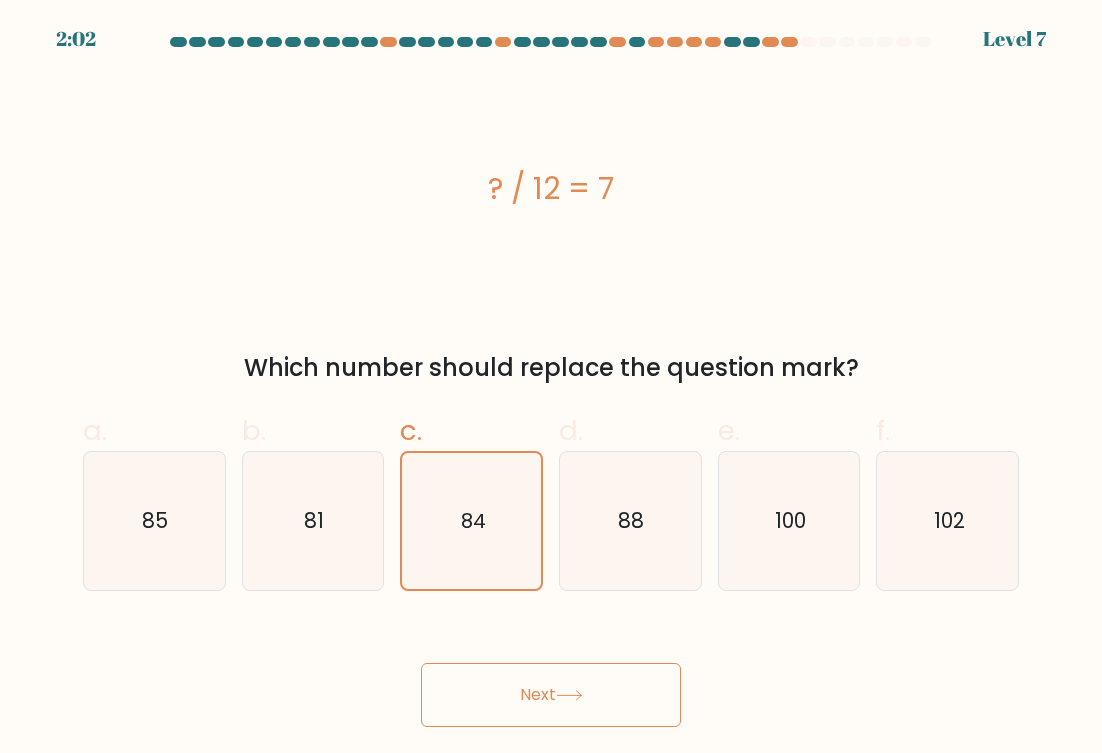 click on "Next" at bounding box center (551, 695) 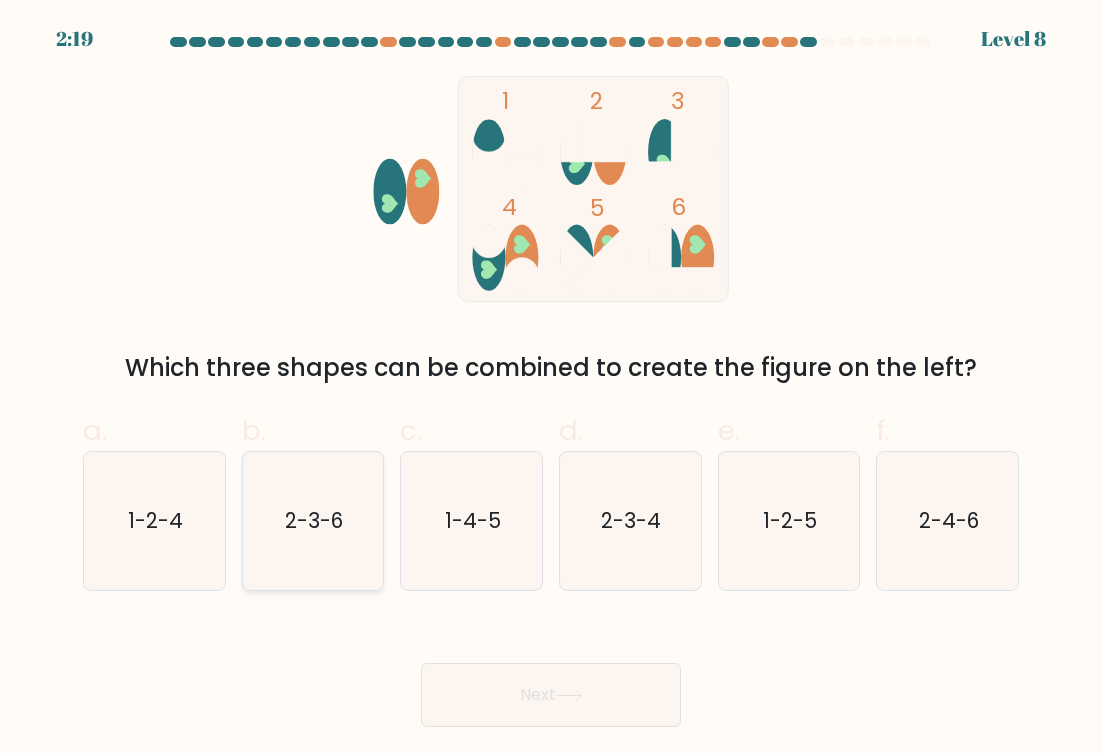 click on "2-3-6" 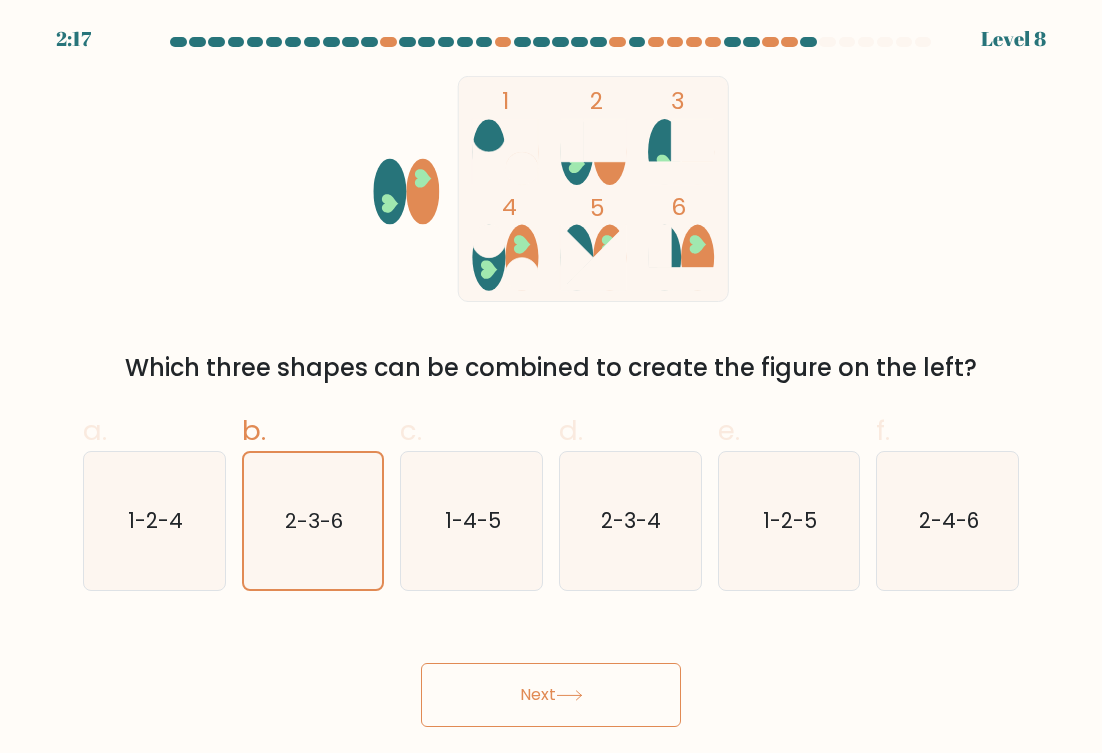 click on "Next" at bounding box center [551, 695] 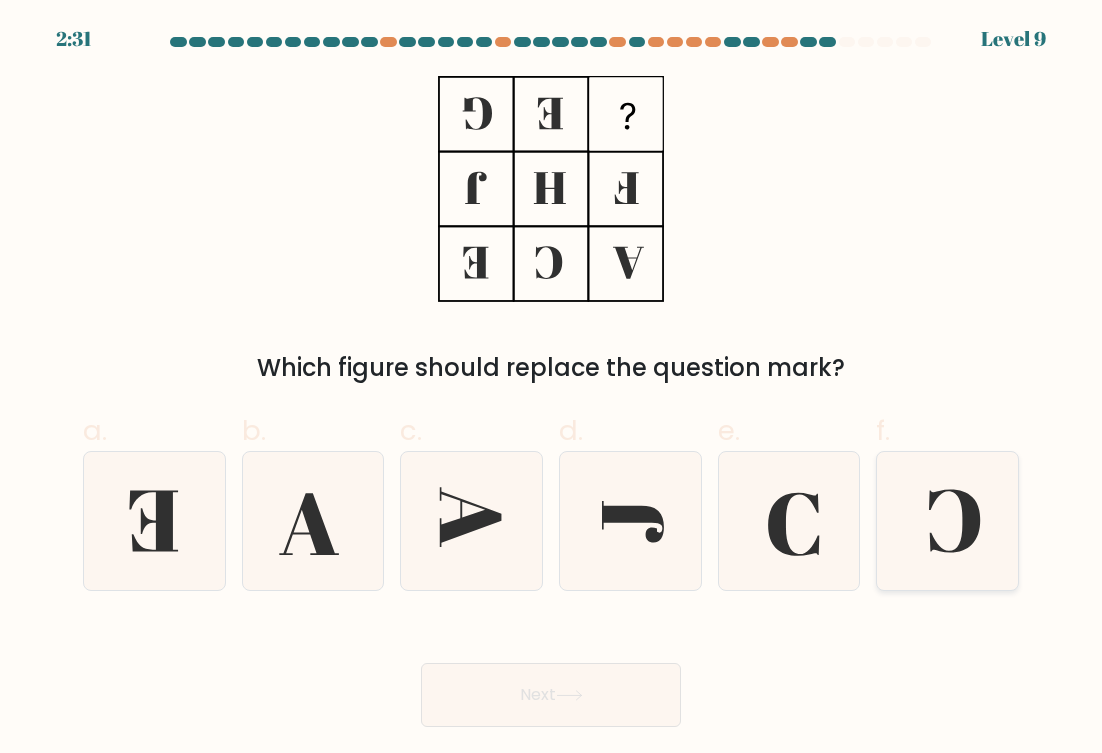 click 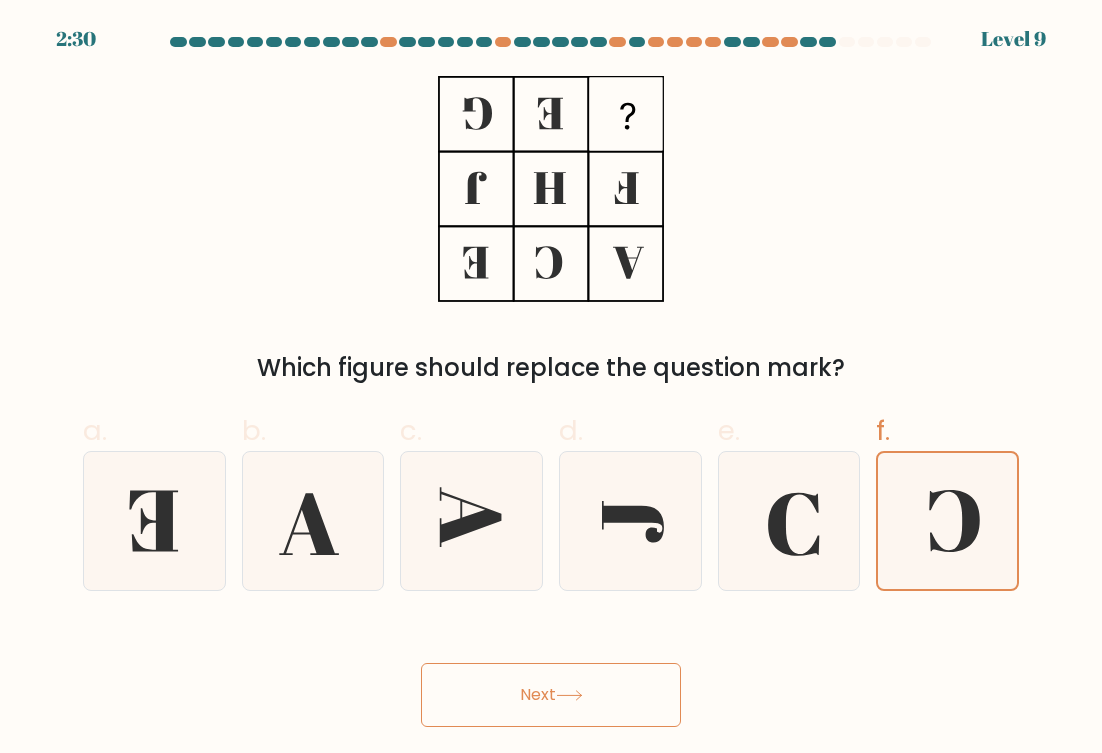 click on "Next" at bounding box center (551, 695) 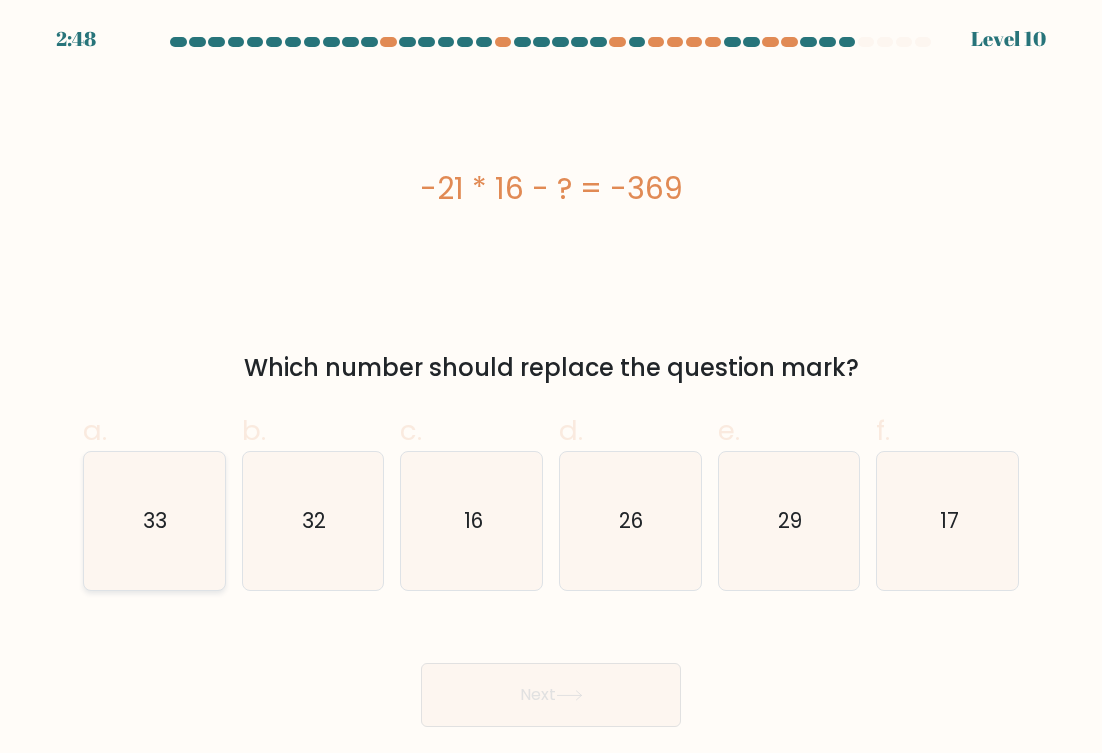 click on "33" 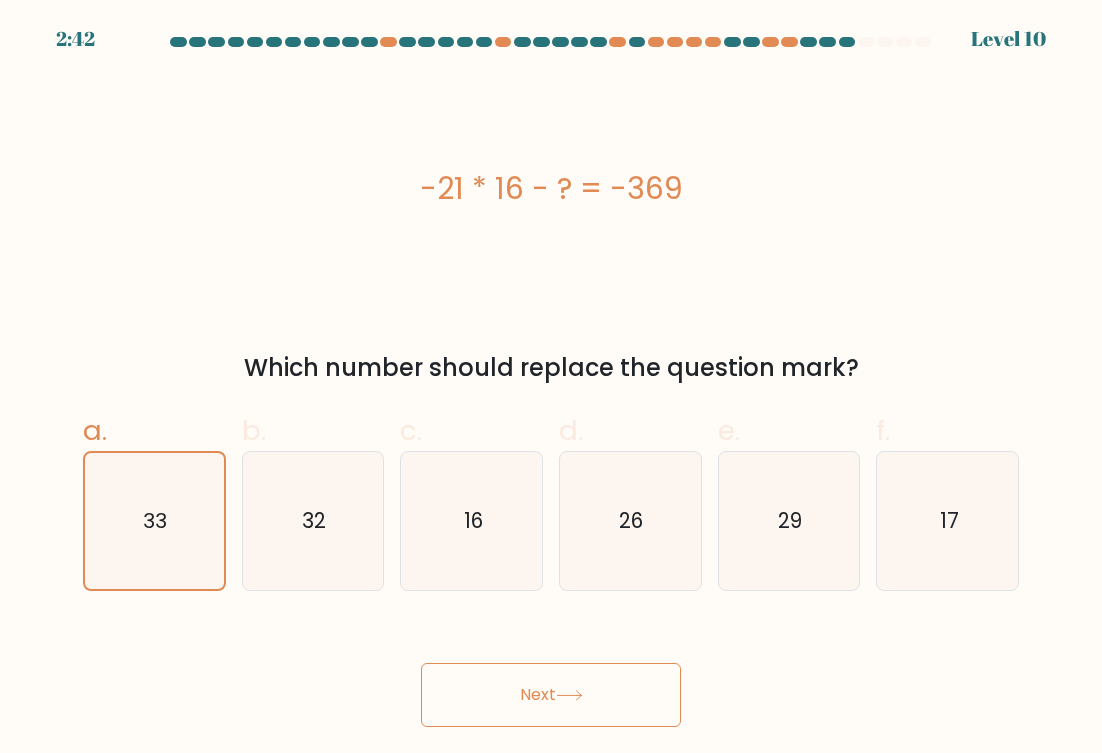 click on "Next" at bounding box center (551, 695) 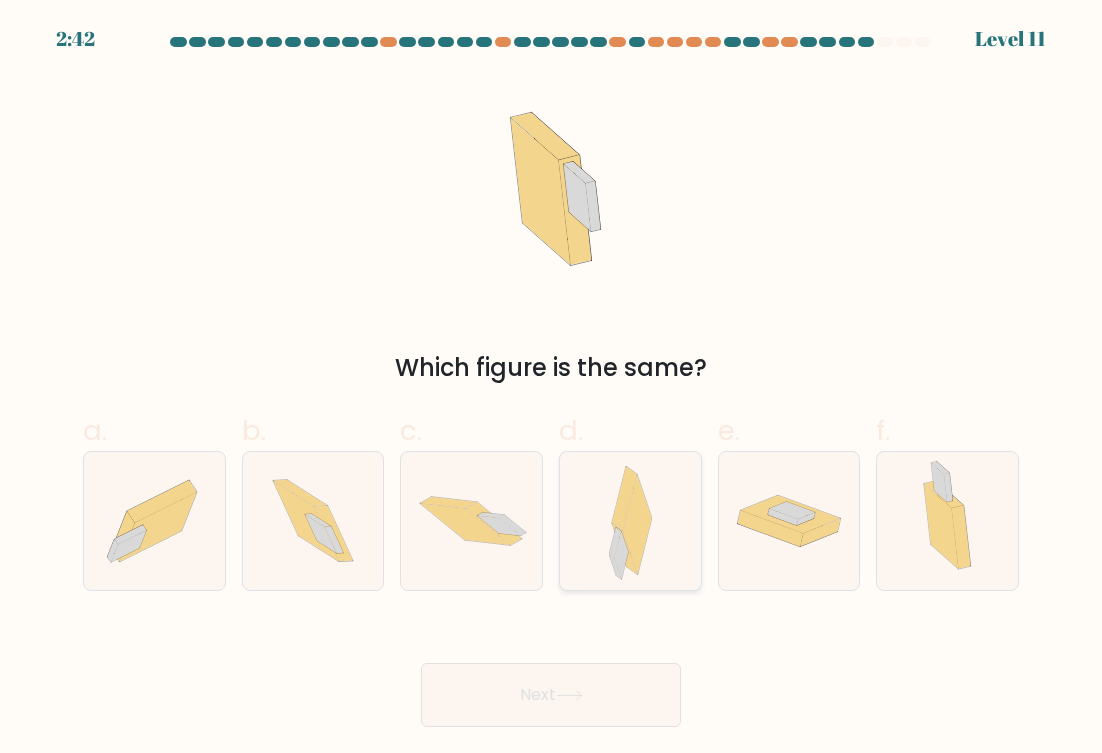 click 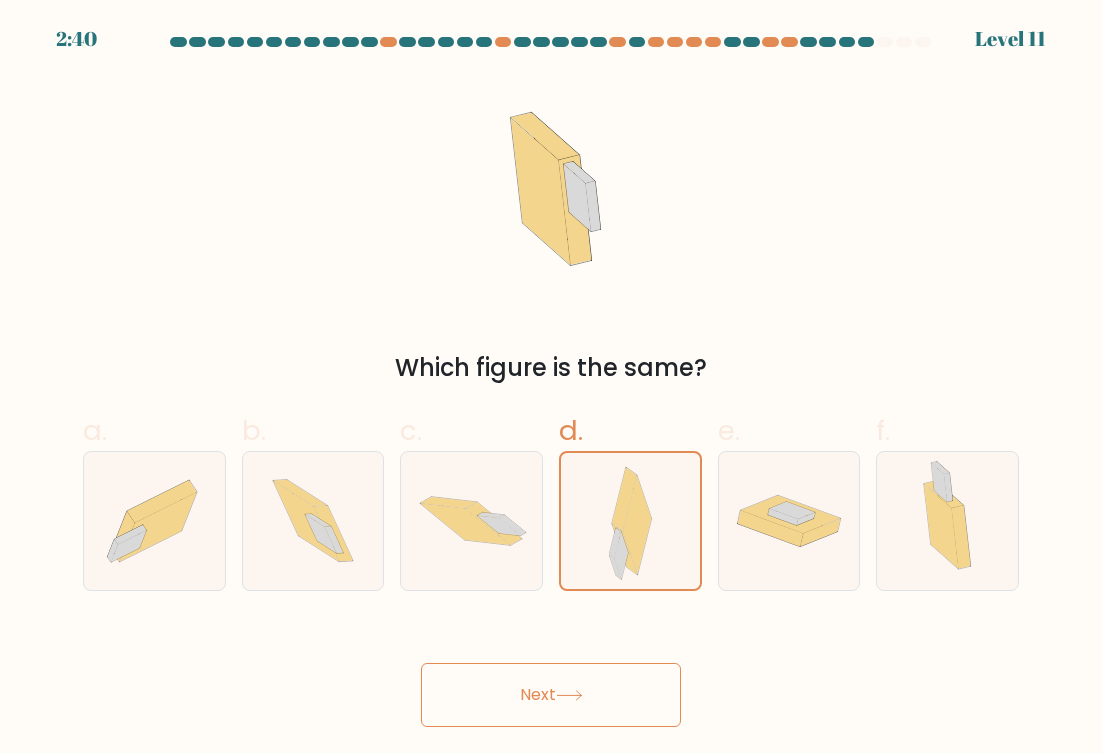 click on "Next" at bounding box center [551, 695] 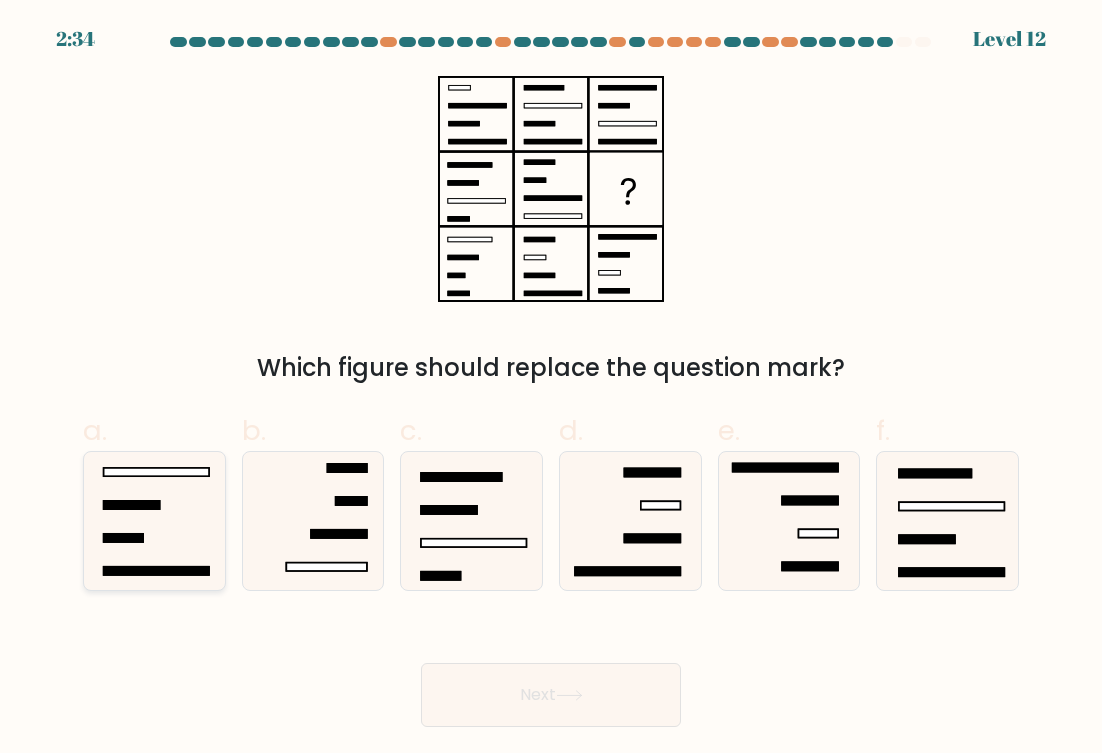 click 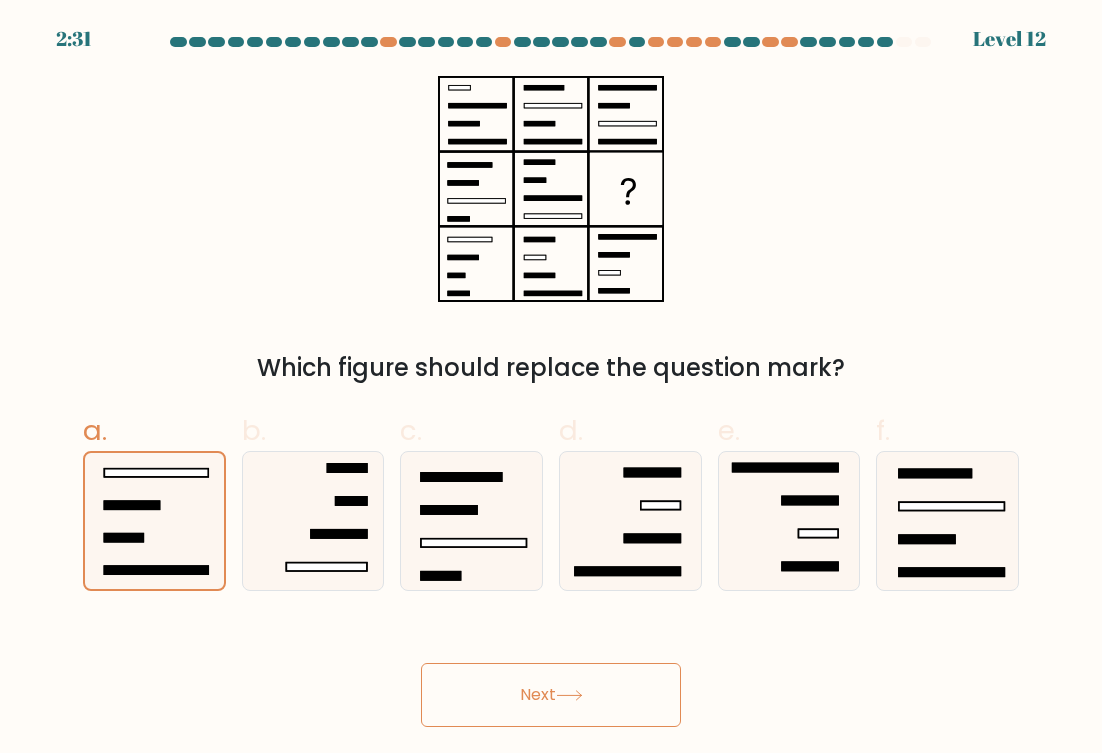 click on "Next" at bounding box center (551, 695) 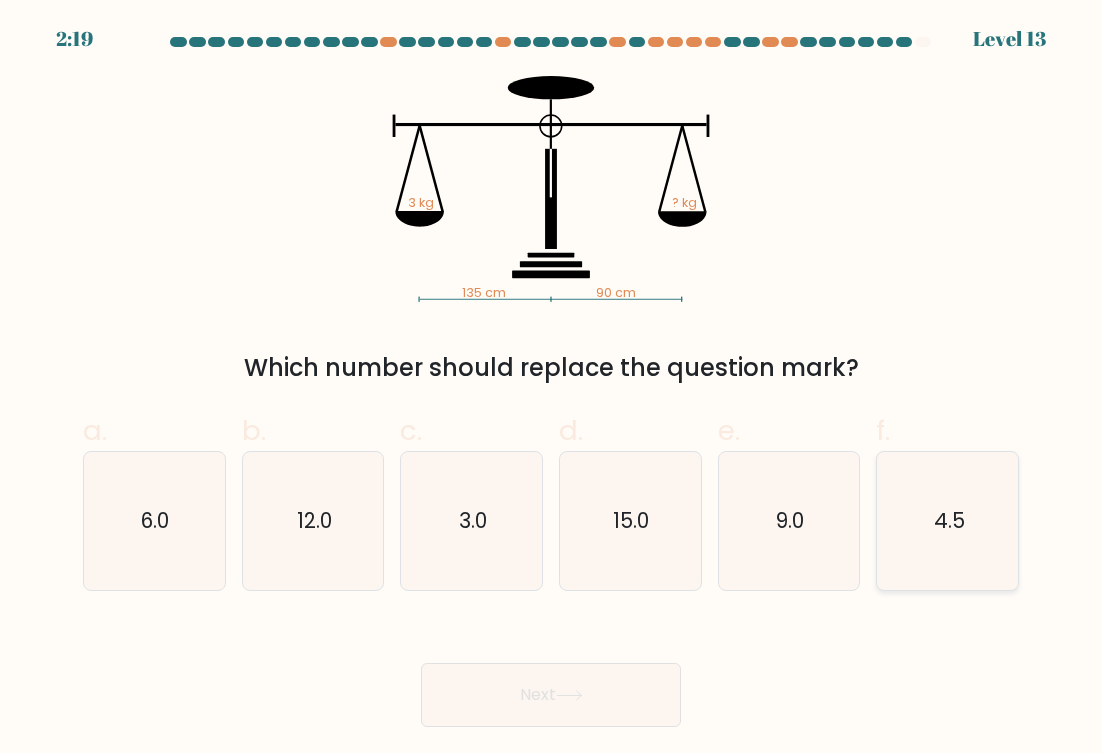 click on "4.5" 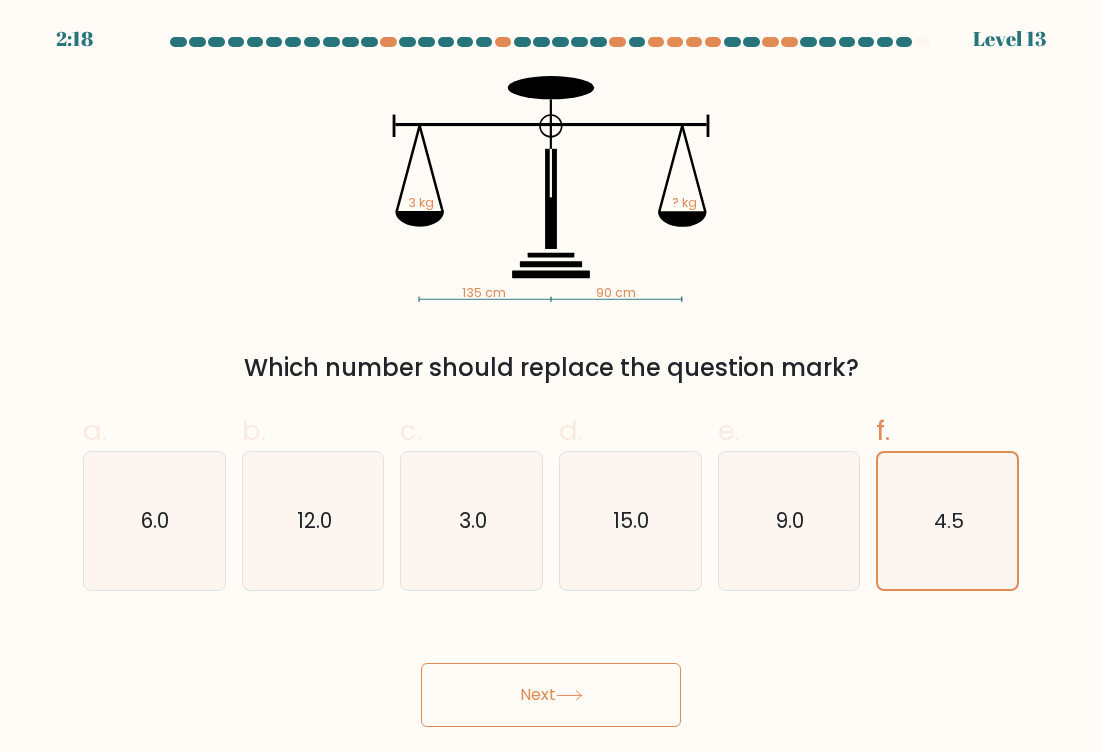 click on "Next" at bounding box center [551, 695] 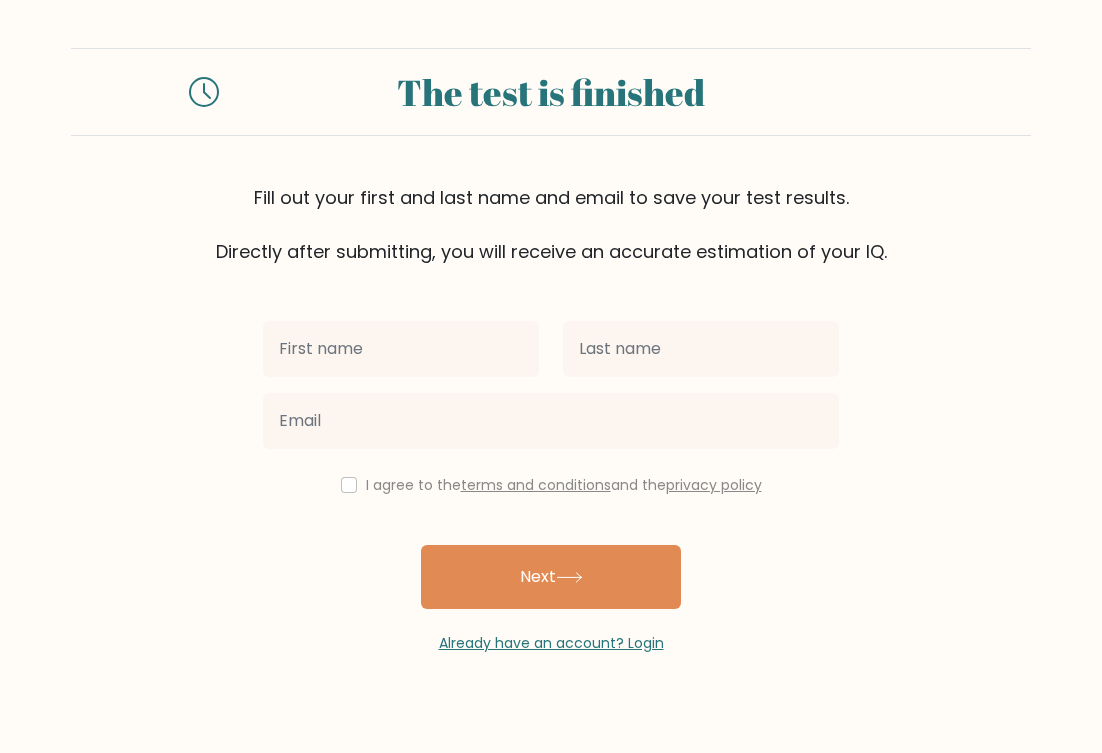 scroll, scrollTop: 0, scrollLeft: 0, axis: both 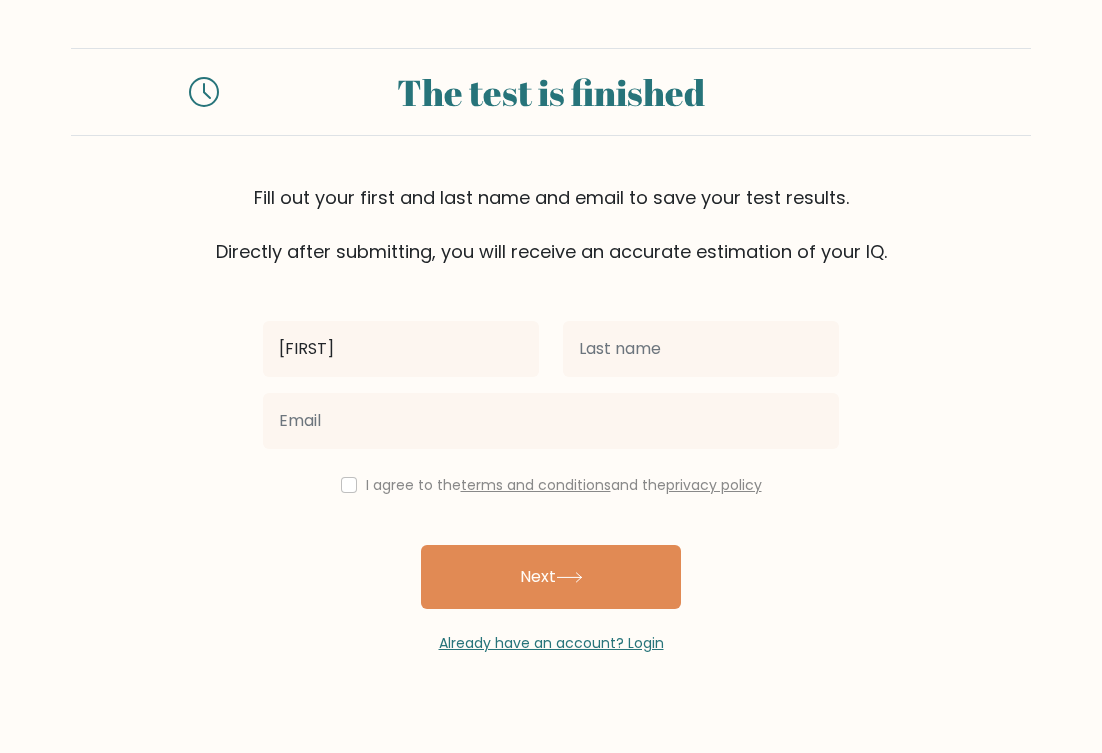 type on "[FIRST]" 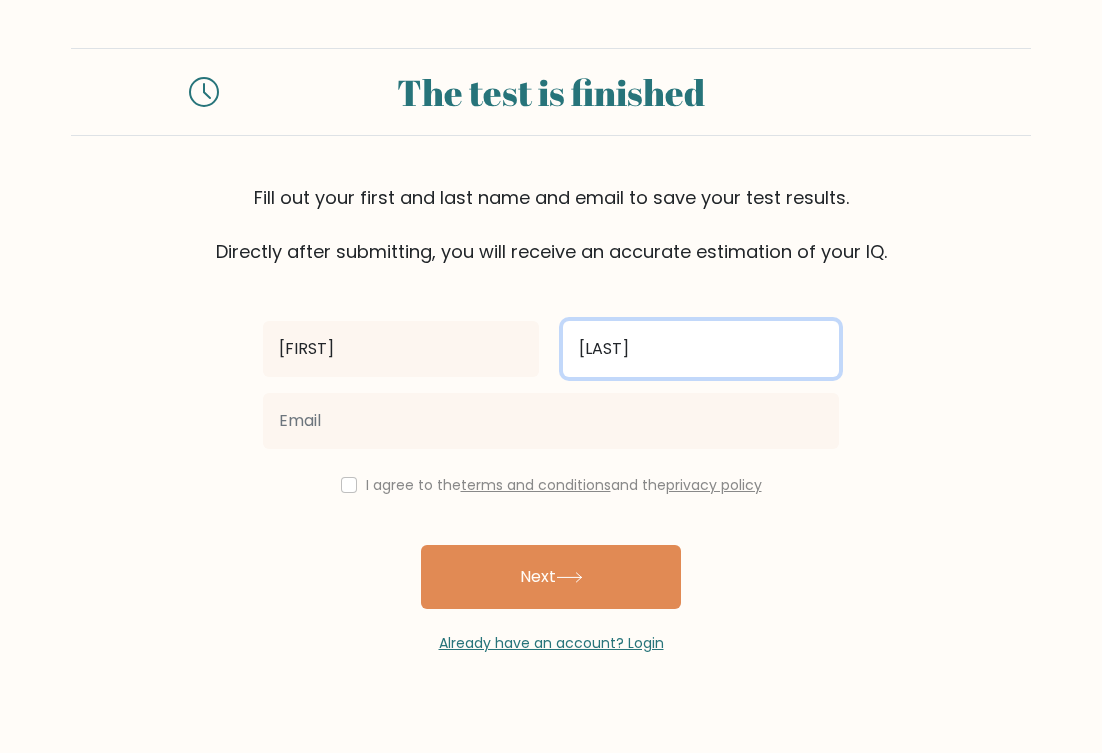 type on "[LAST]" 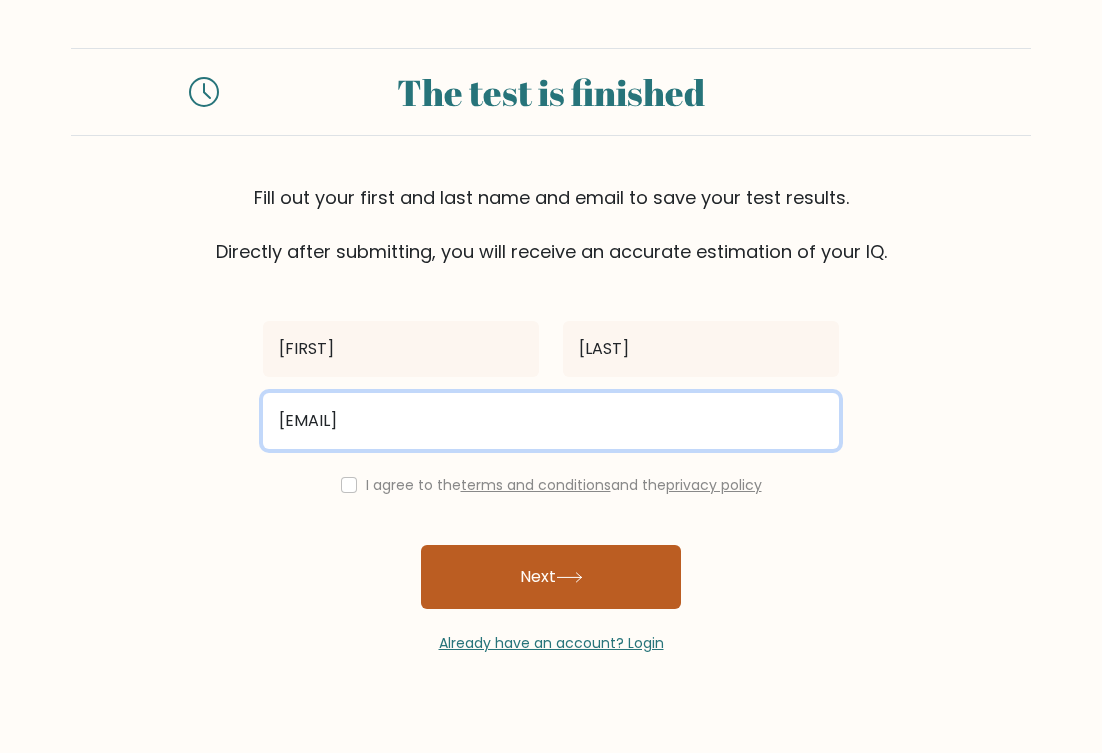 type on "[EMAIL]" 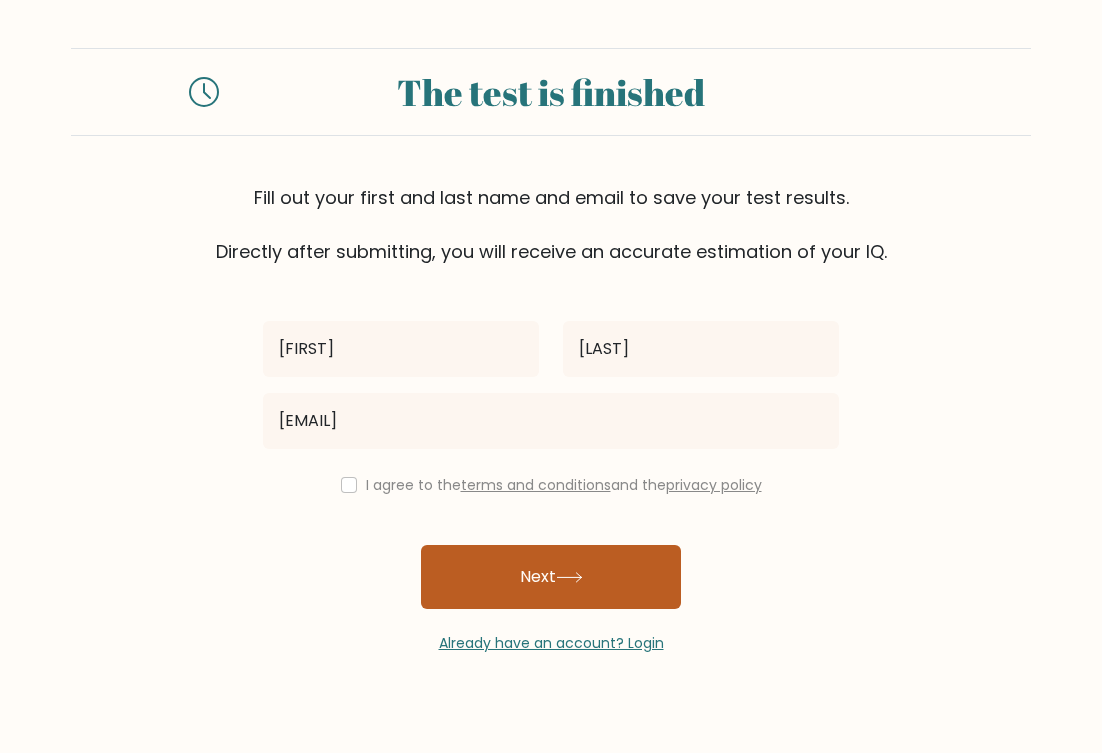 click on "Next" at bounding box center [551, 577] 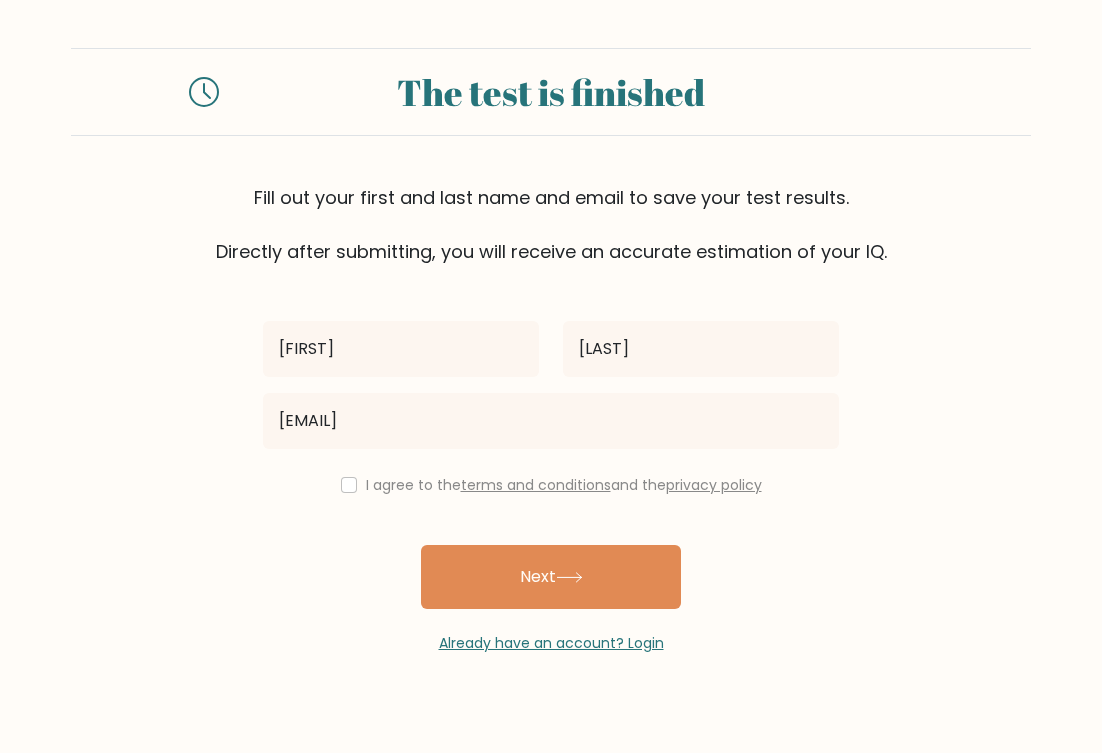 click on "I agree to the  terms and conditions  and the  privacy policy" at bounding box center [551, 485] 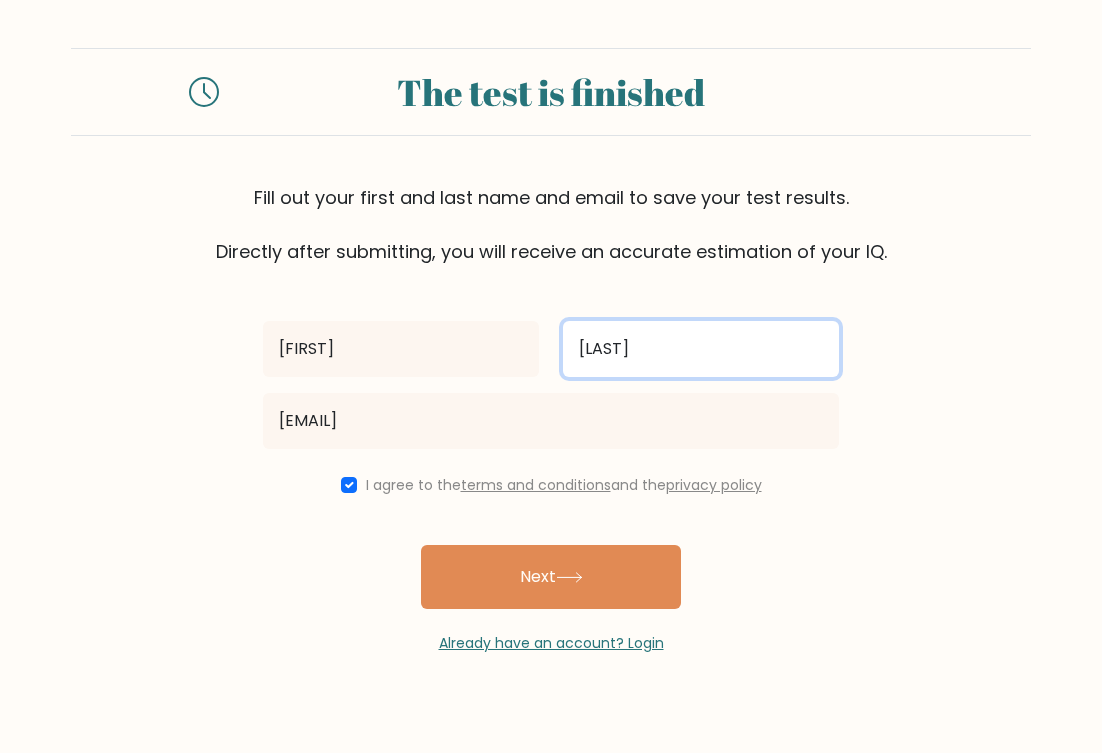 click on "Suarrez" at bounding box center [701, 349] 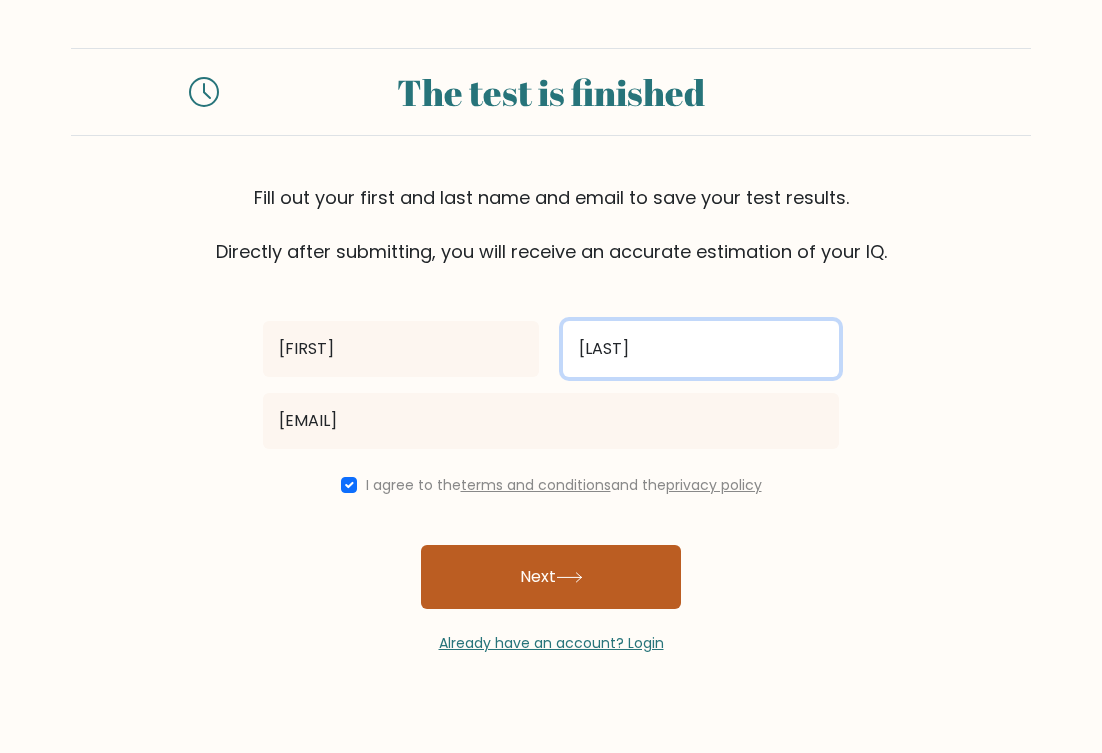 type on "[LAST]" 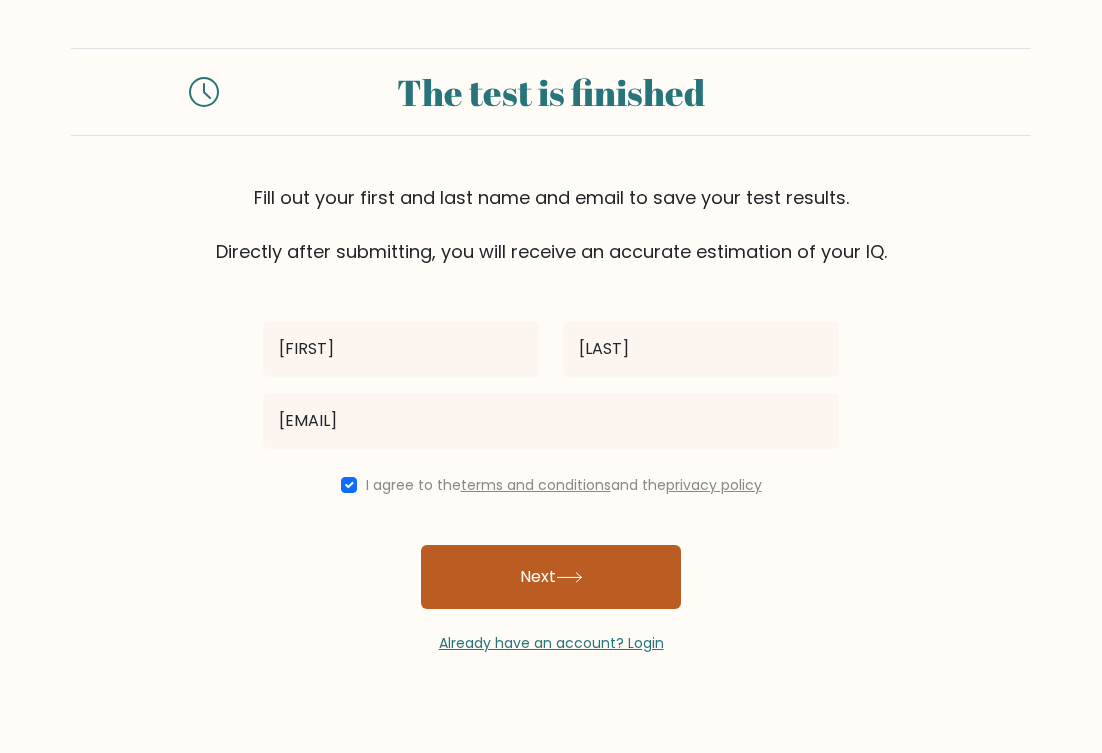 click 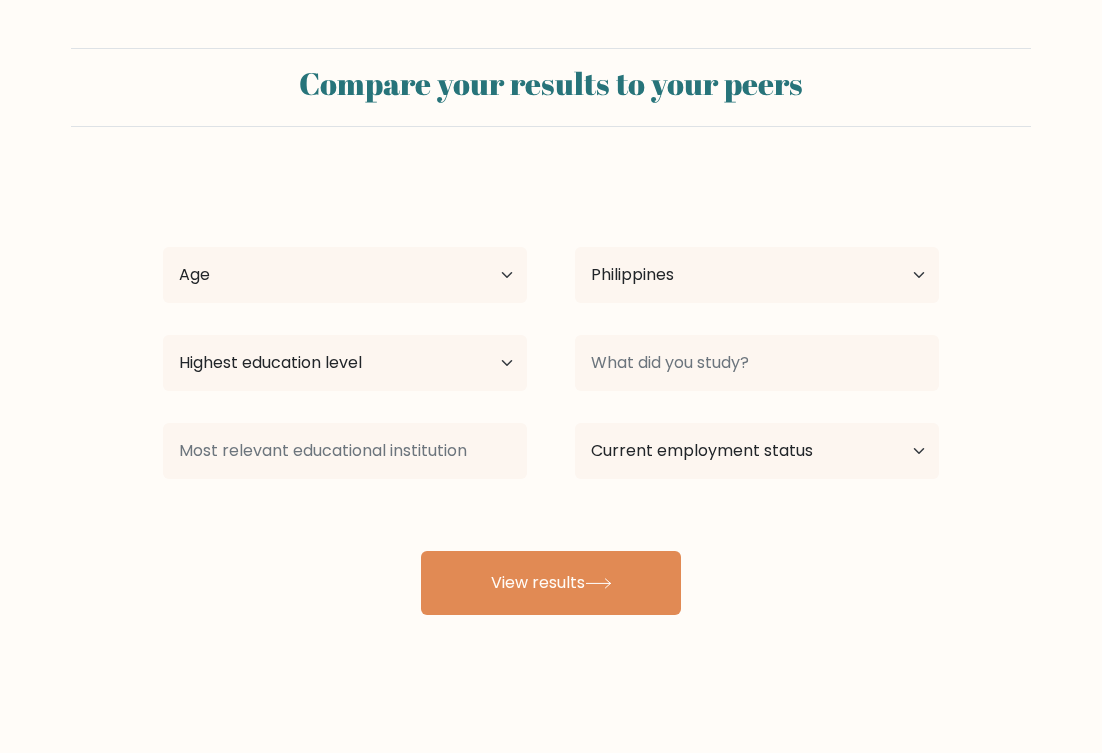 select on "PH" 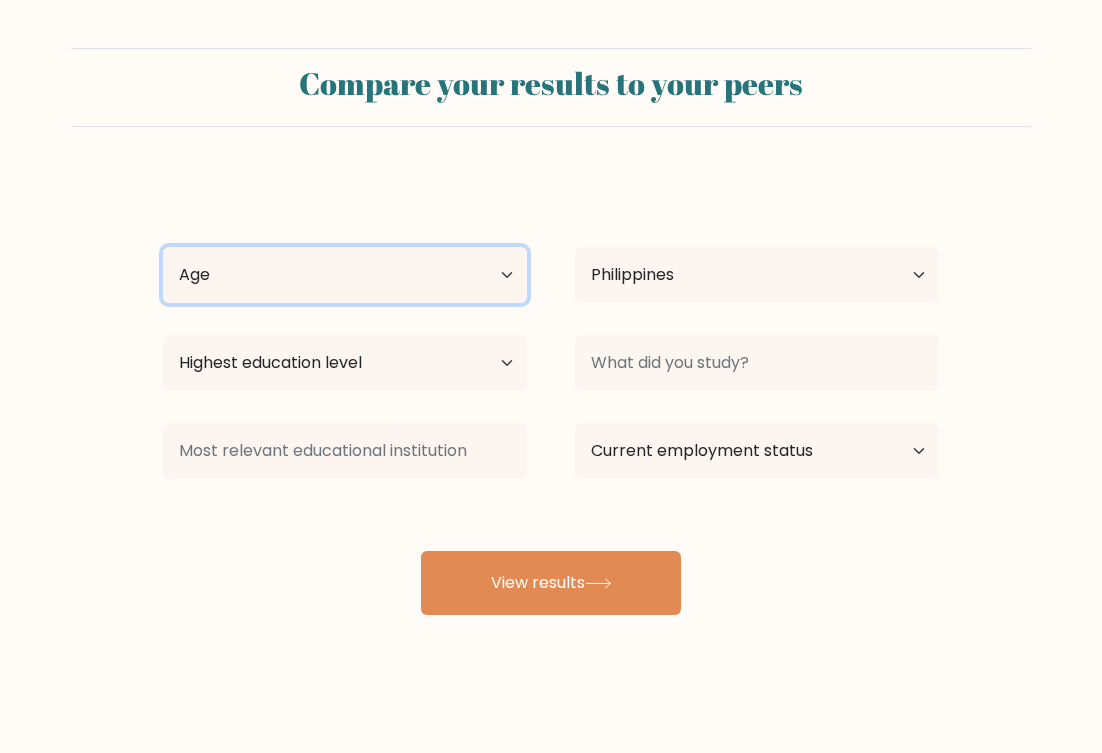 select on "25_34" 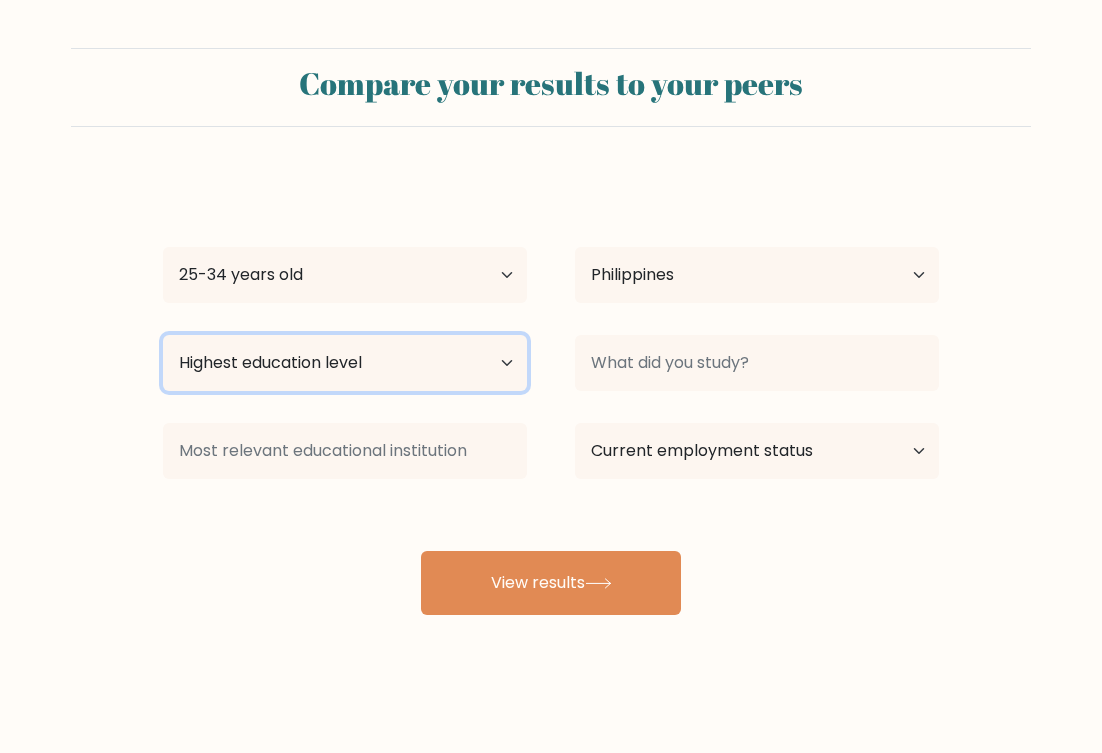 select on "bachelors_degree" 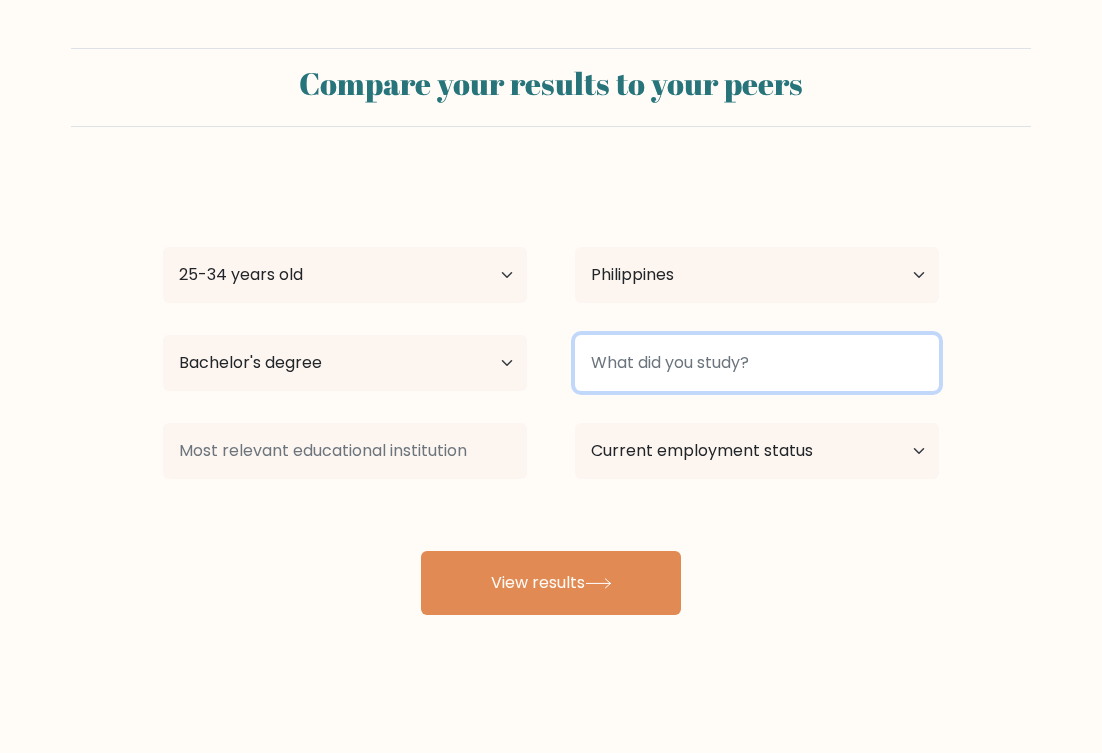 click at bounding box center [757, 363] 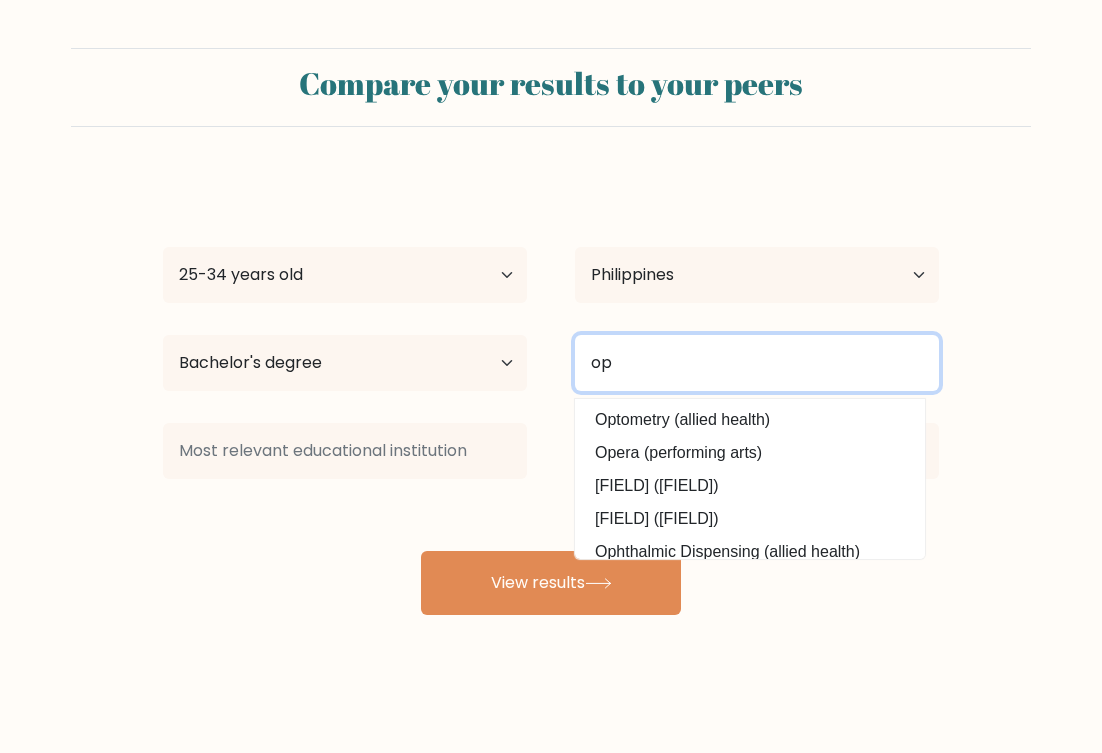 type on "o" 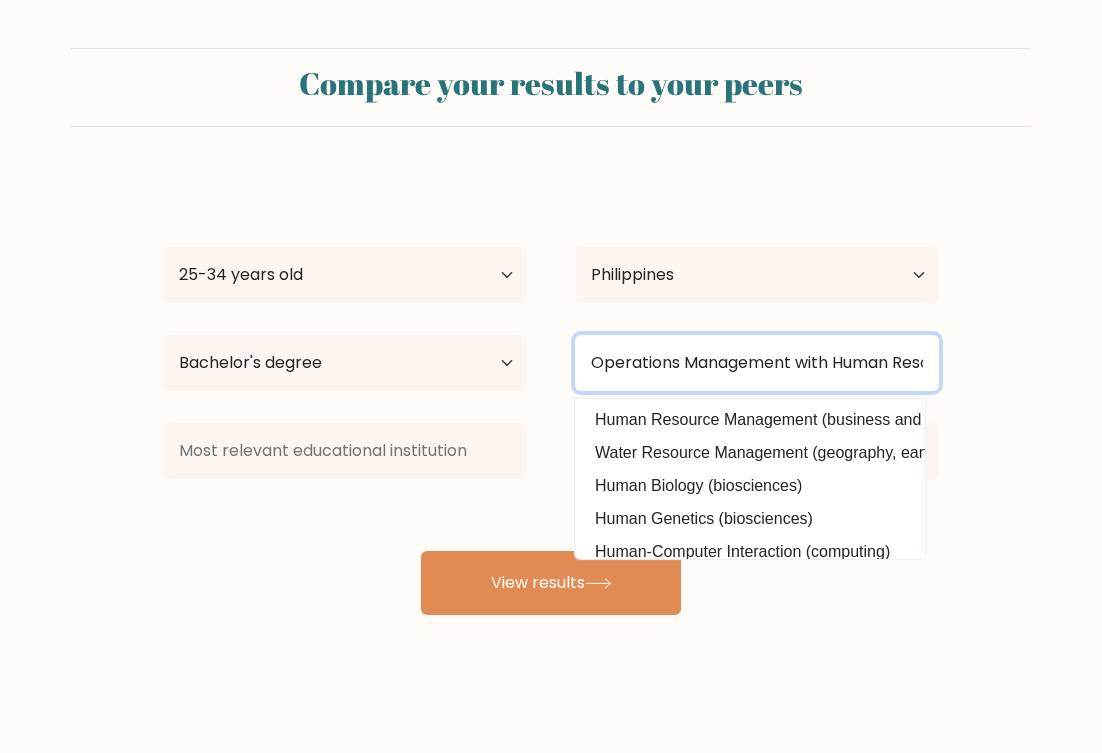 type on "Operations Management with Human Resource Certification" 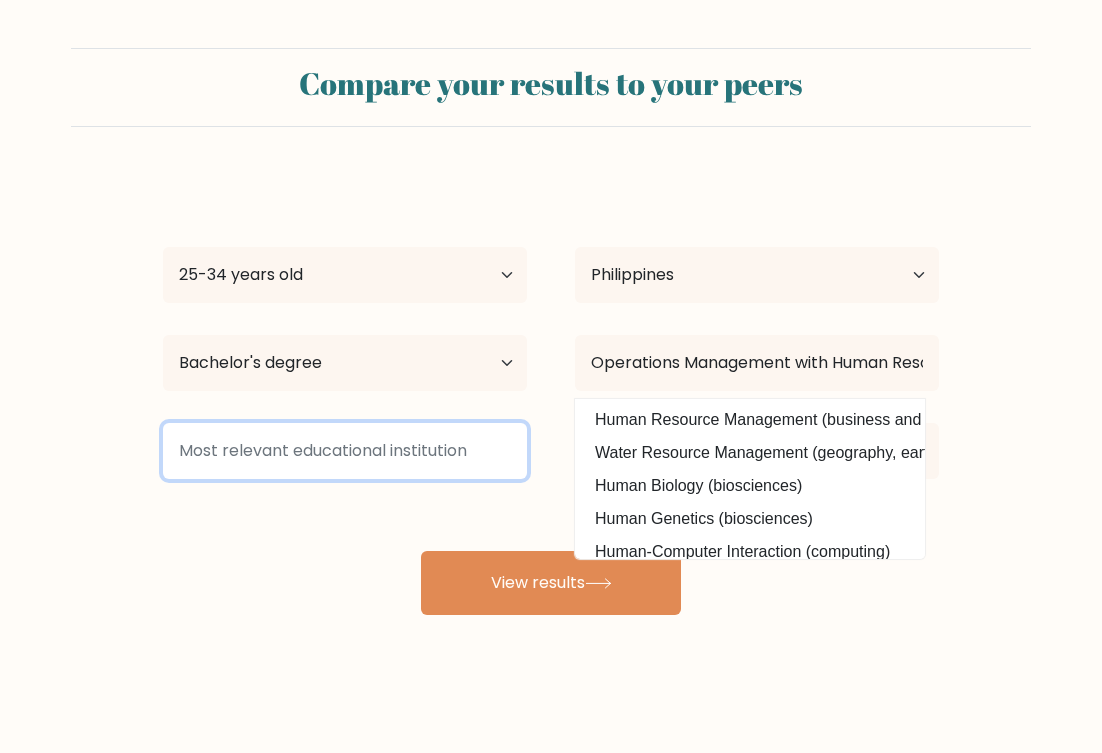 click at bounding box center [345, 451] 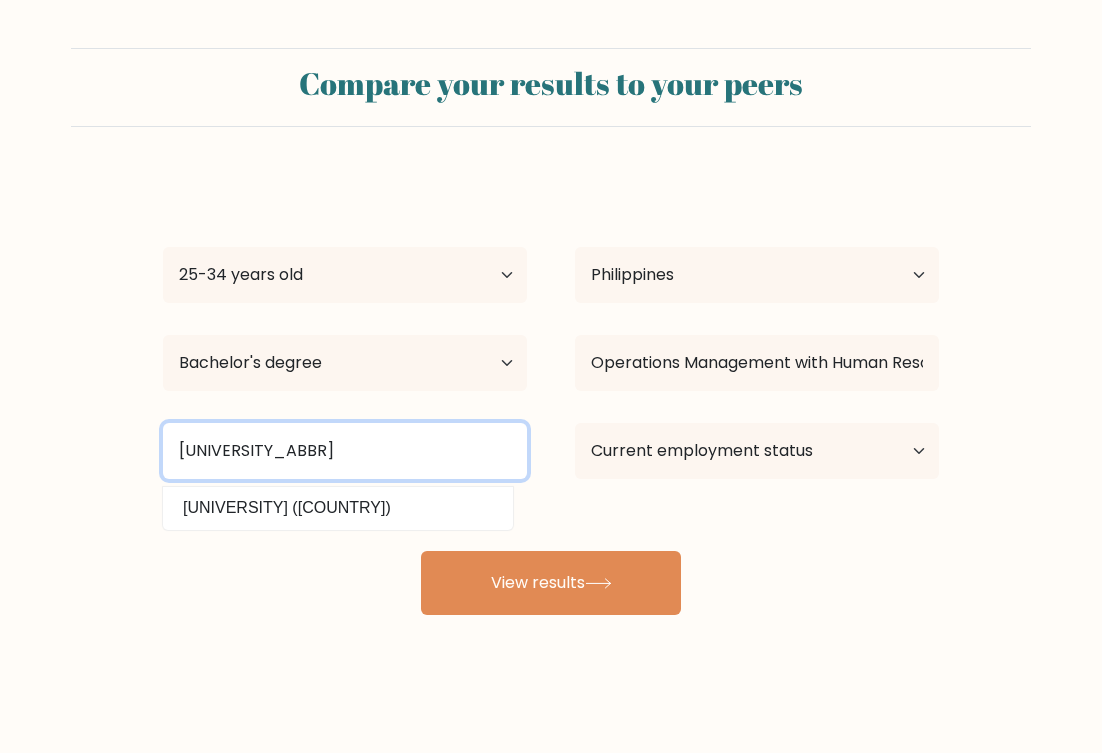 type on "[UNIVERSITY_ABBR]" 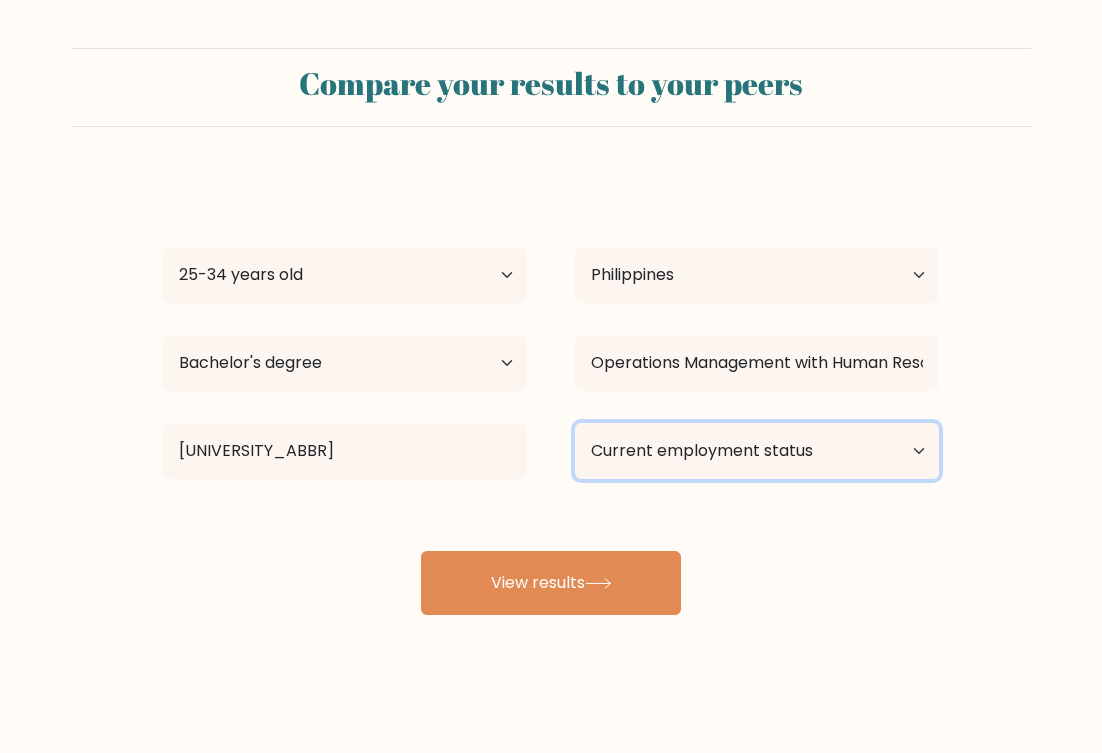 select on "employed" 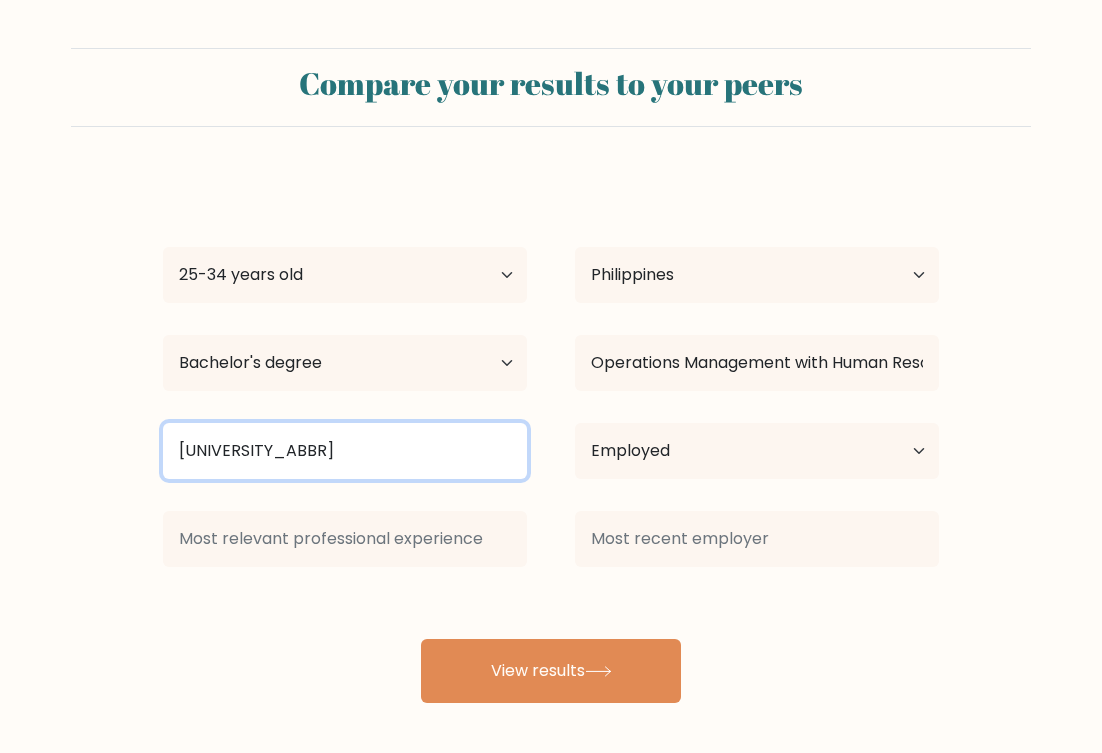 click on "[UNIVERSITY_ABBR]" at bounding box center (345, 451) 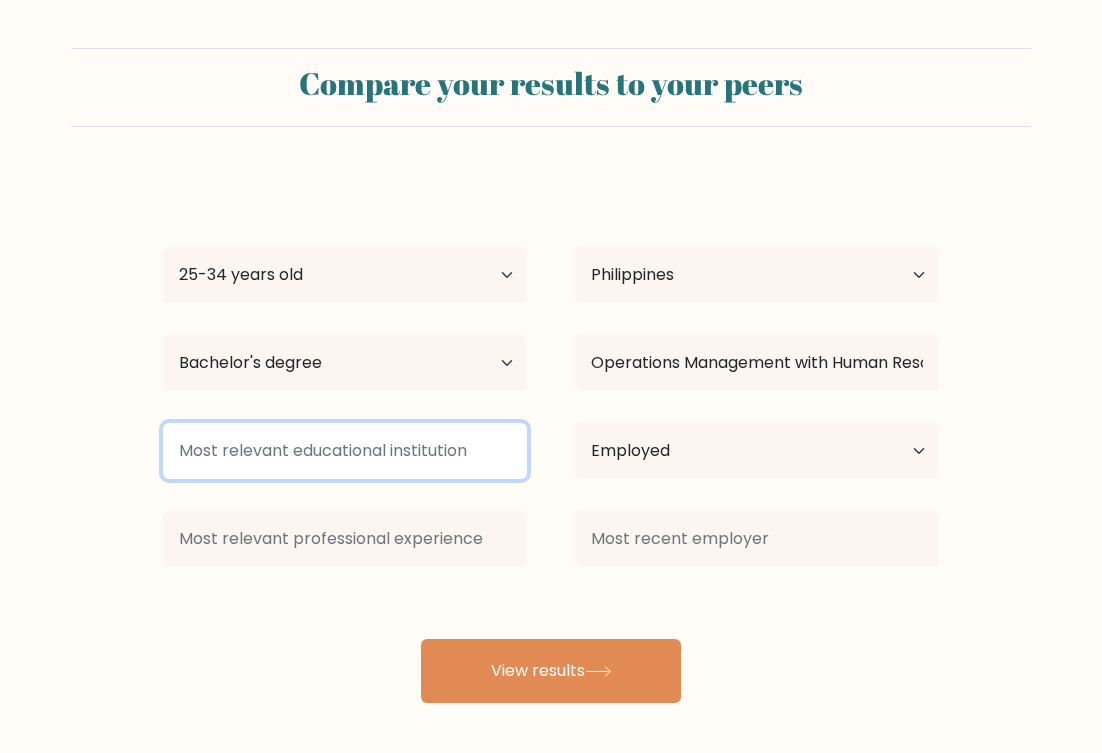 paste on "USLS Bacolod" 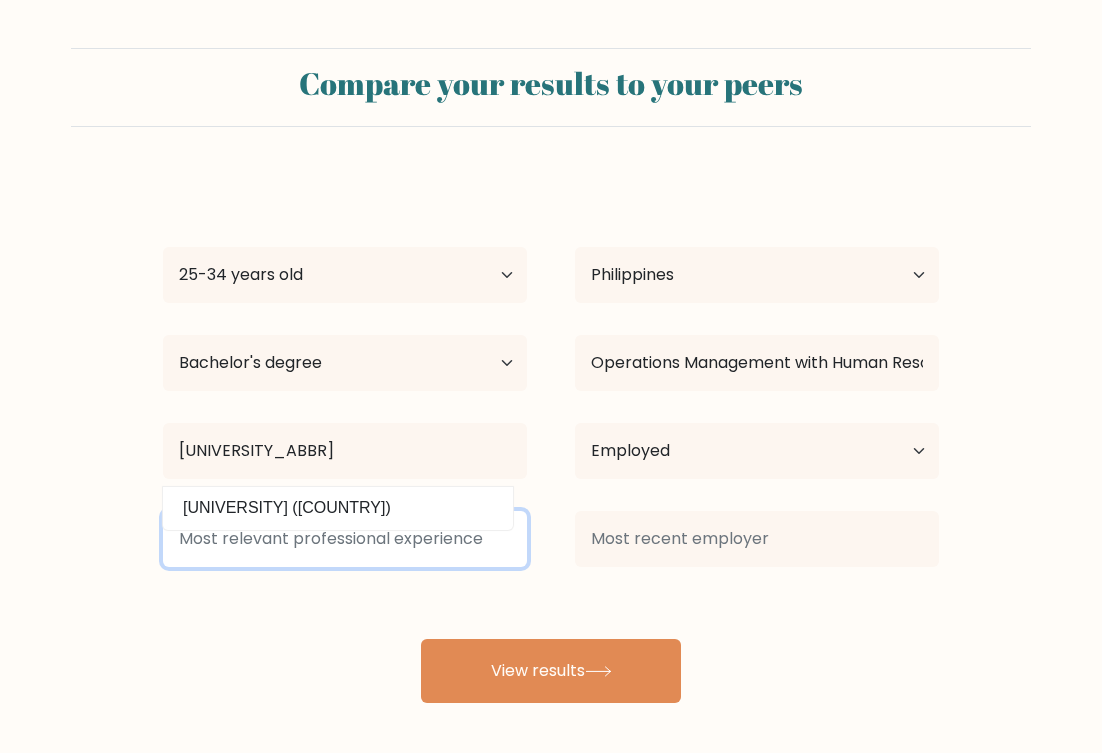 click at bounding box center [345, 539] 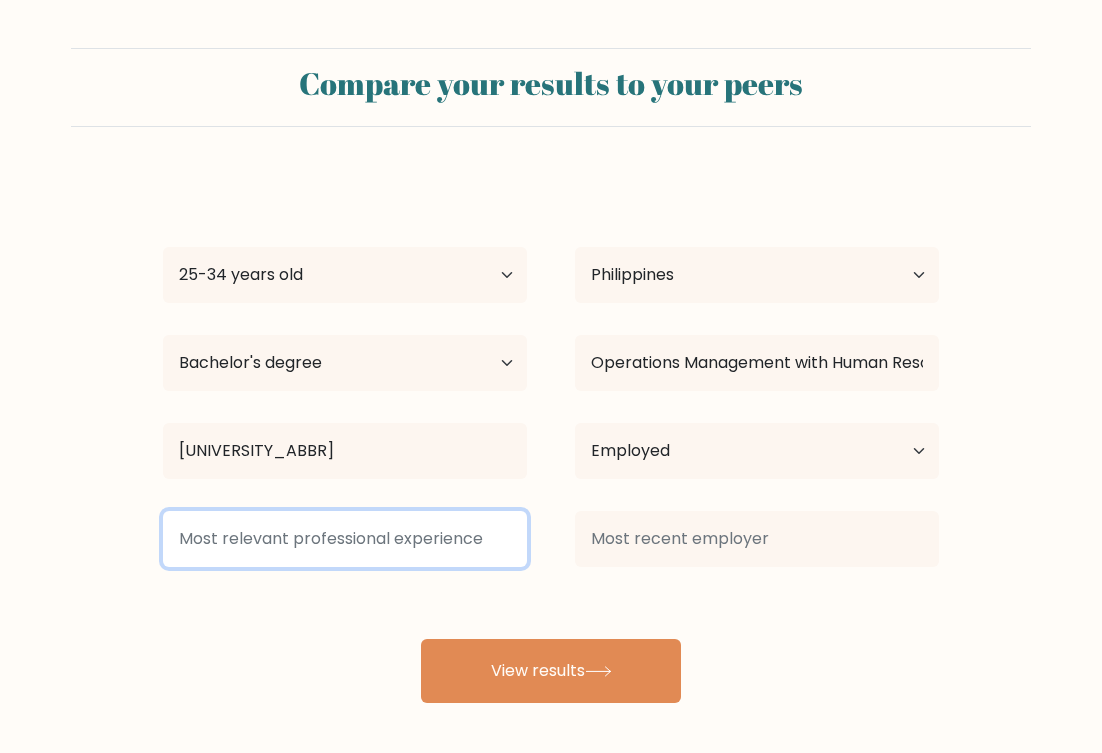 click at bounding box center (345, 539) 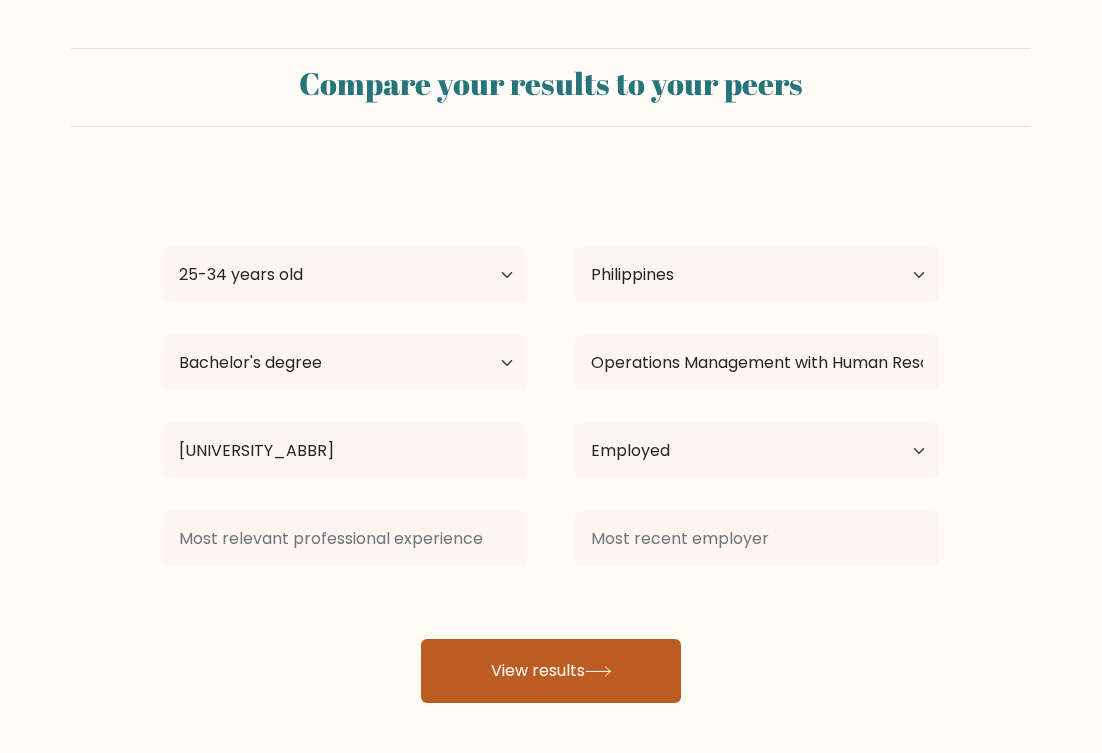 click on "View results" at bounding box center [551, 671] 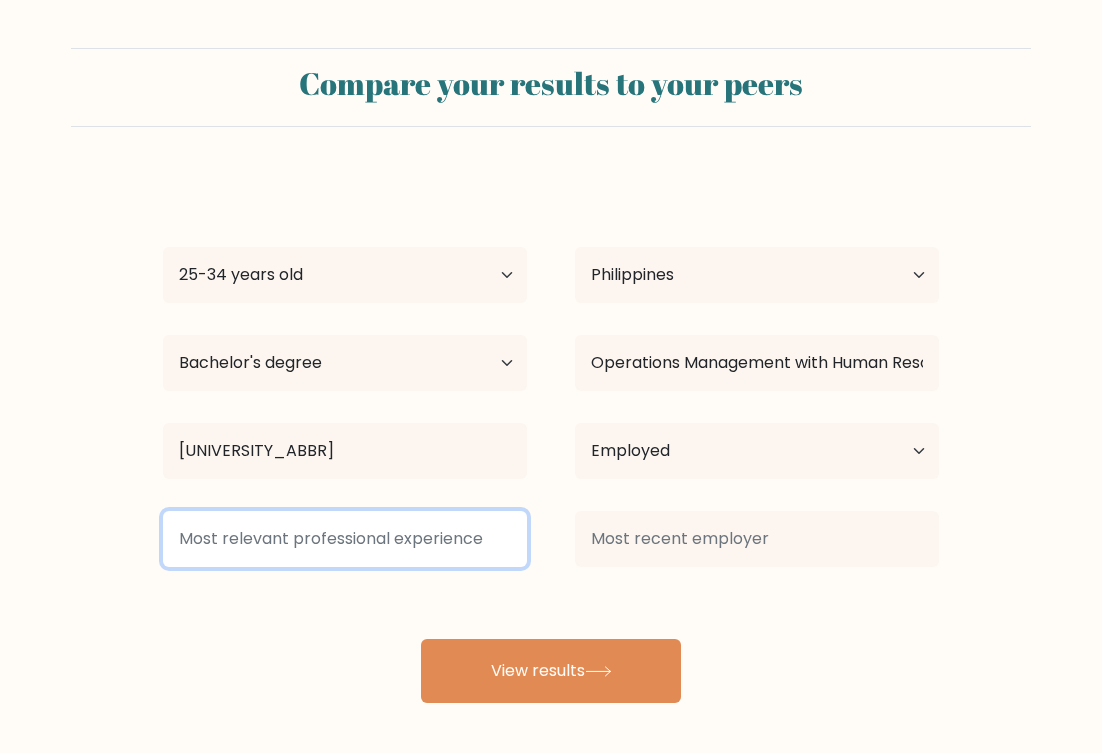 click at bounding box center (345, 539) 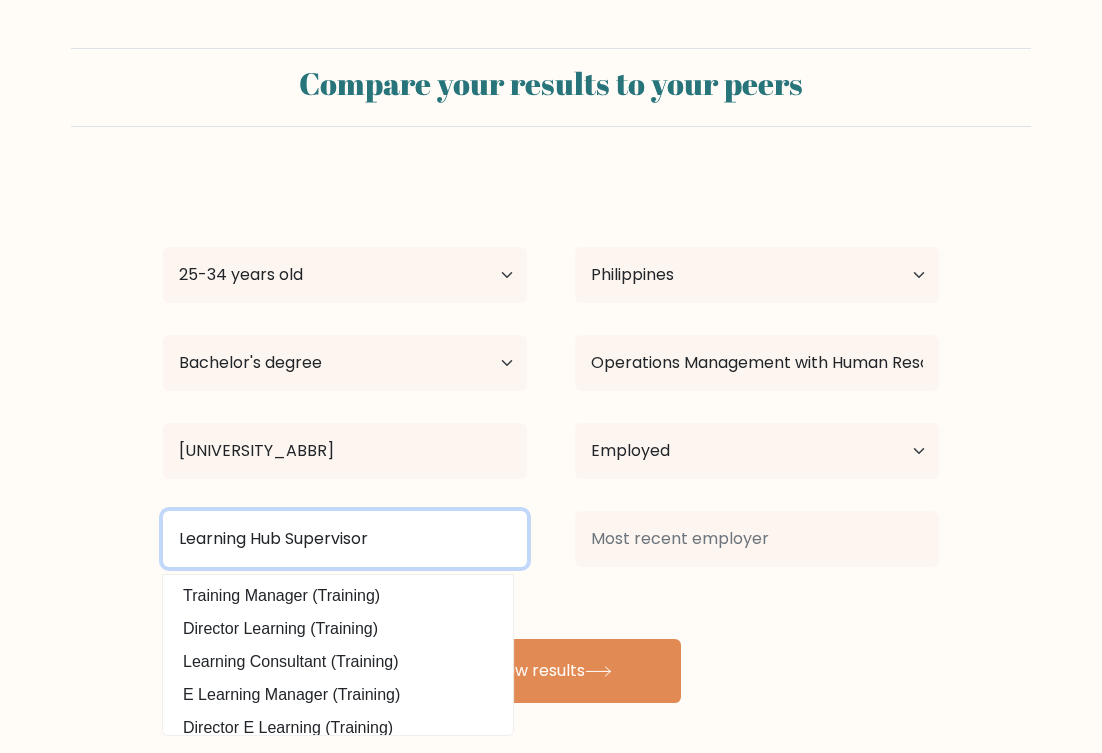 type on "Learning Hub Supervisor" 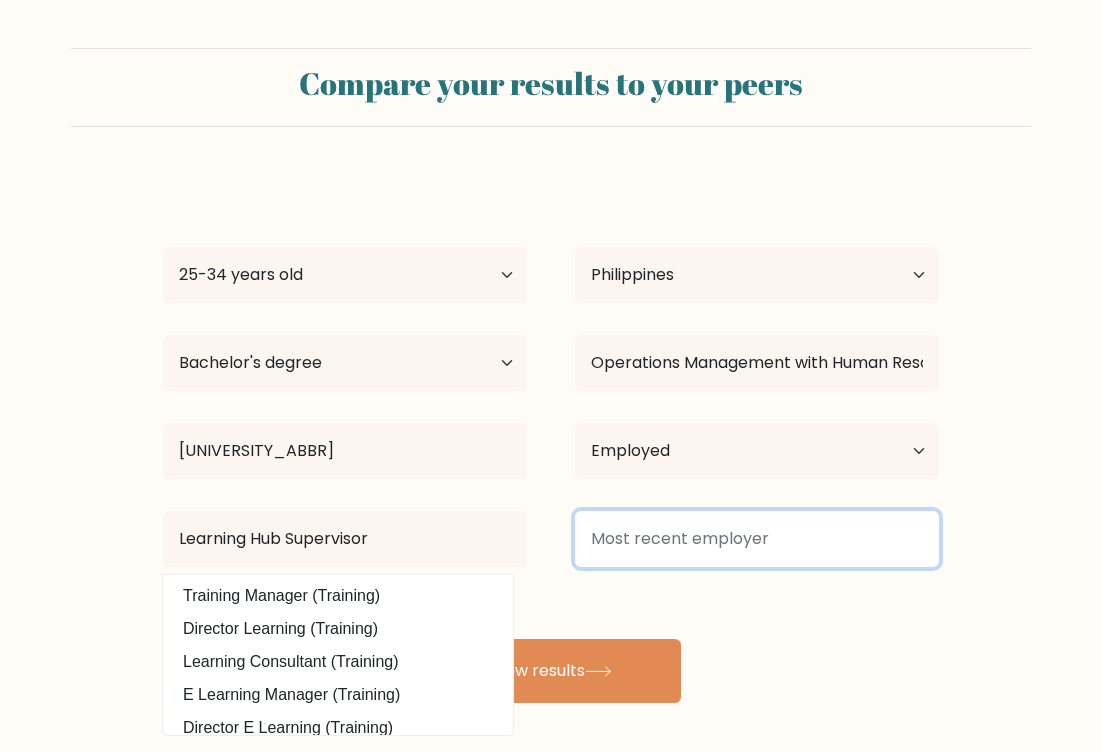 click at bounding box center [757, 539] 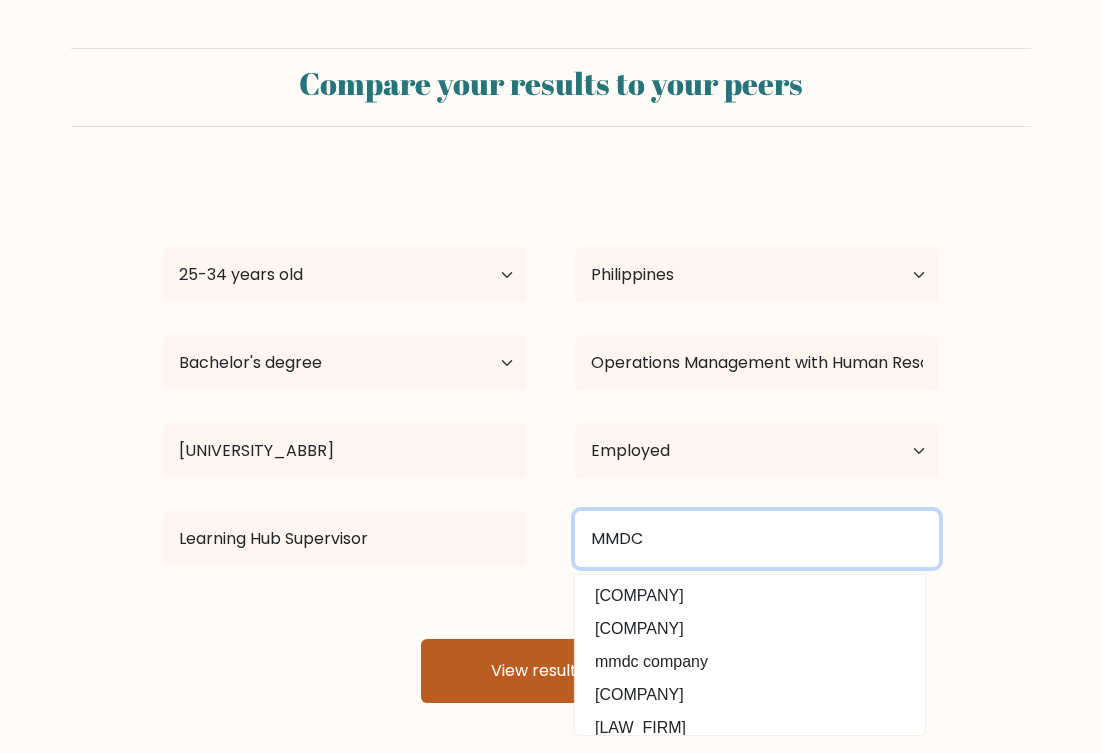 type on "MMDC" 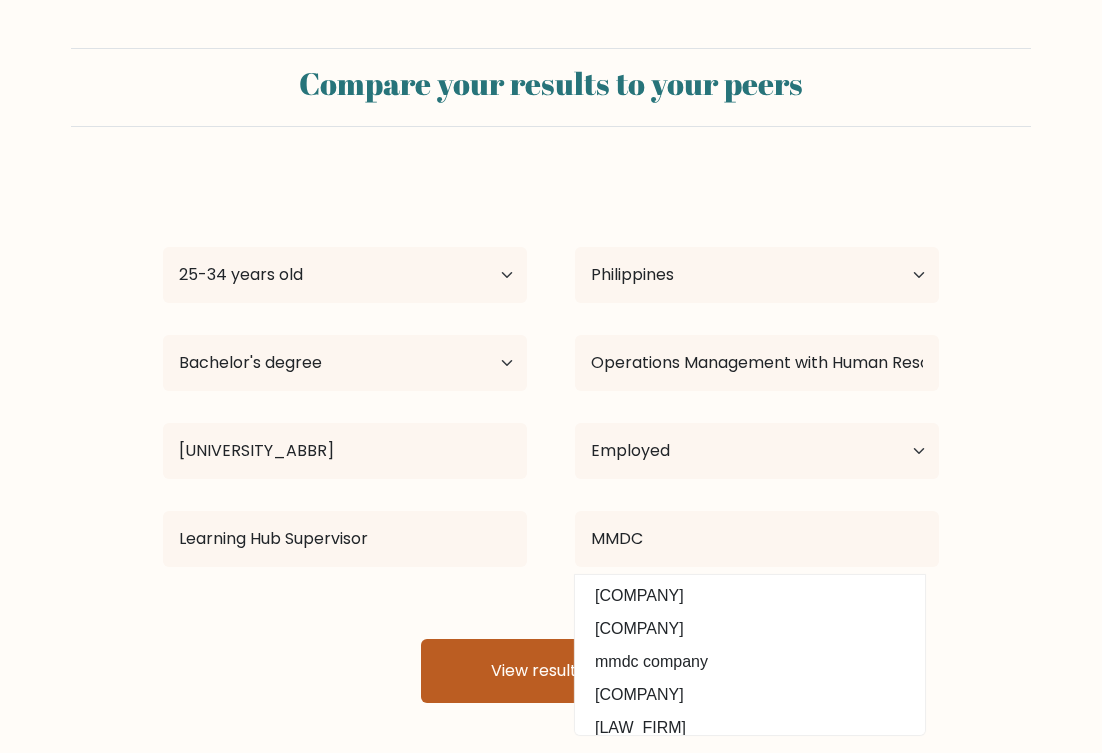 click 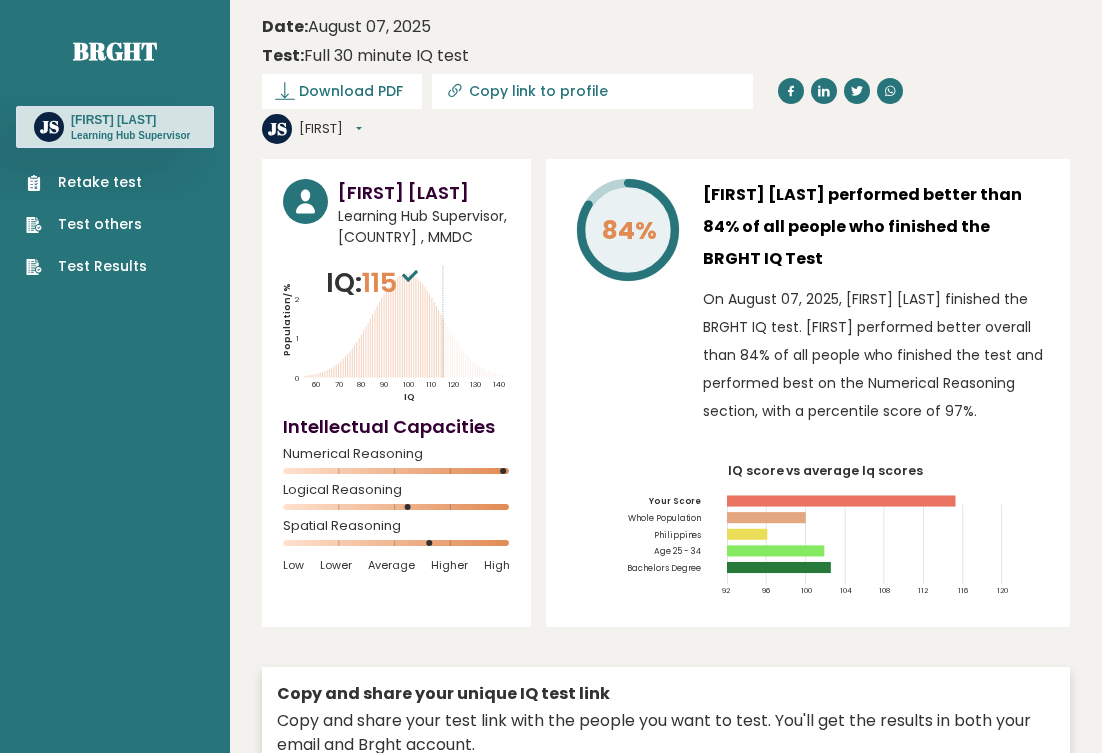 scroll, scrollTop: 0, scrollLeft: 0, axis: both 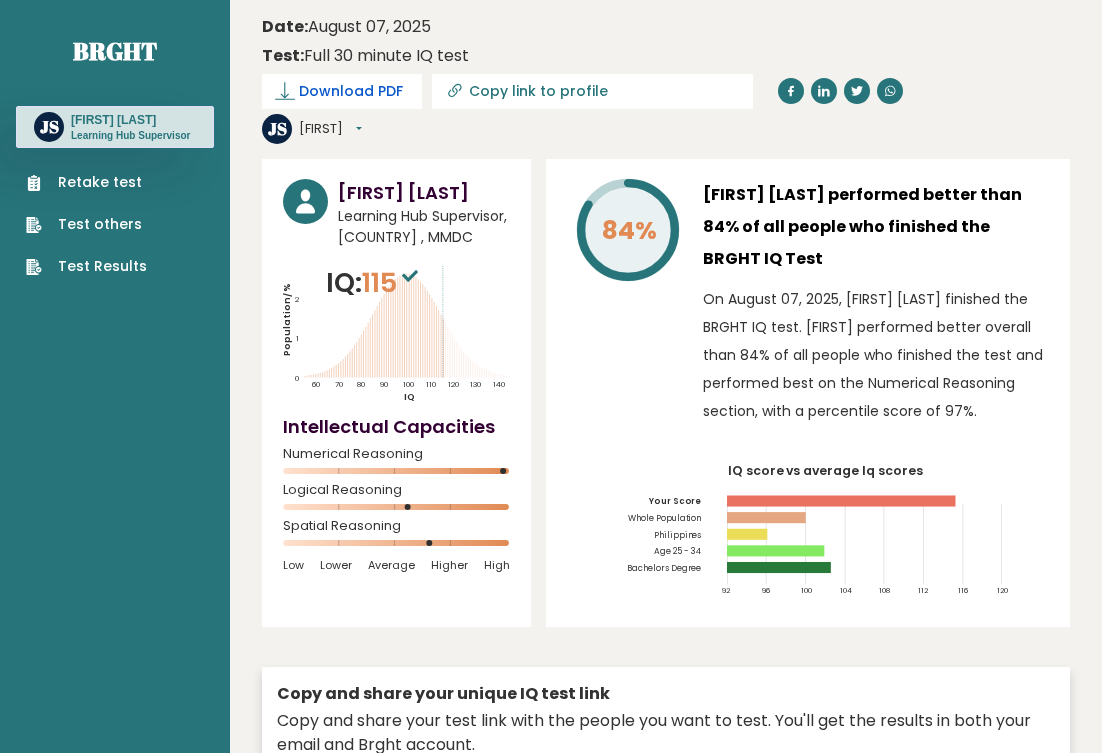 click on "Download PDF" at bounding box center (351, 91) 